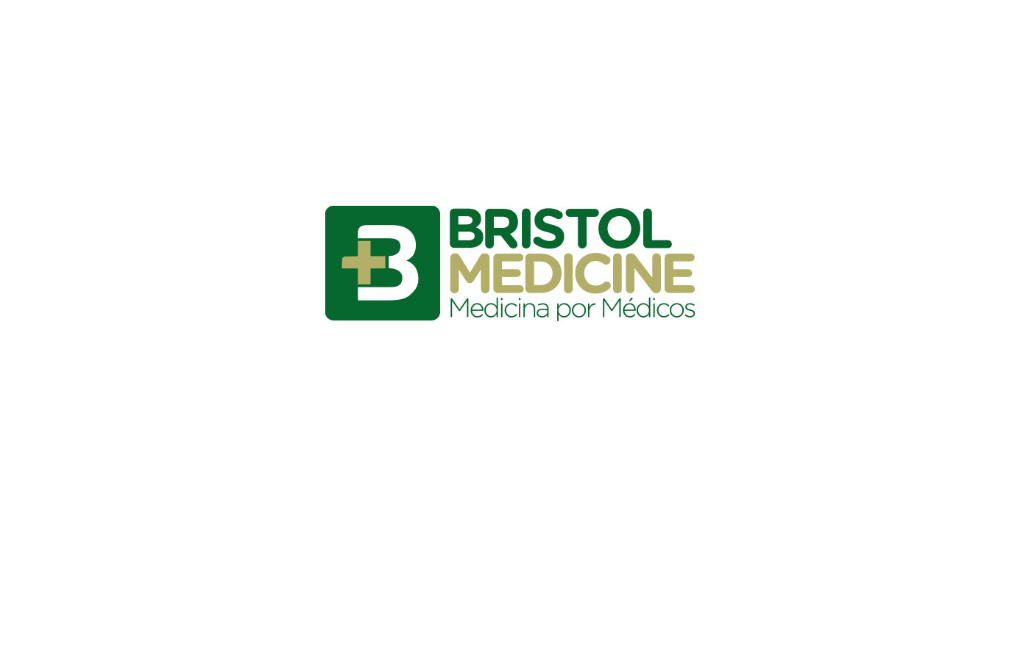 scroll, scrollTop: 0, scrollLeft: 0, axis: both 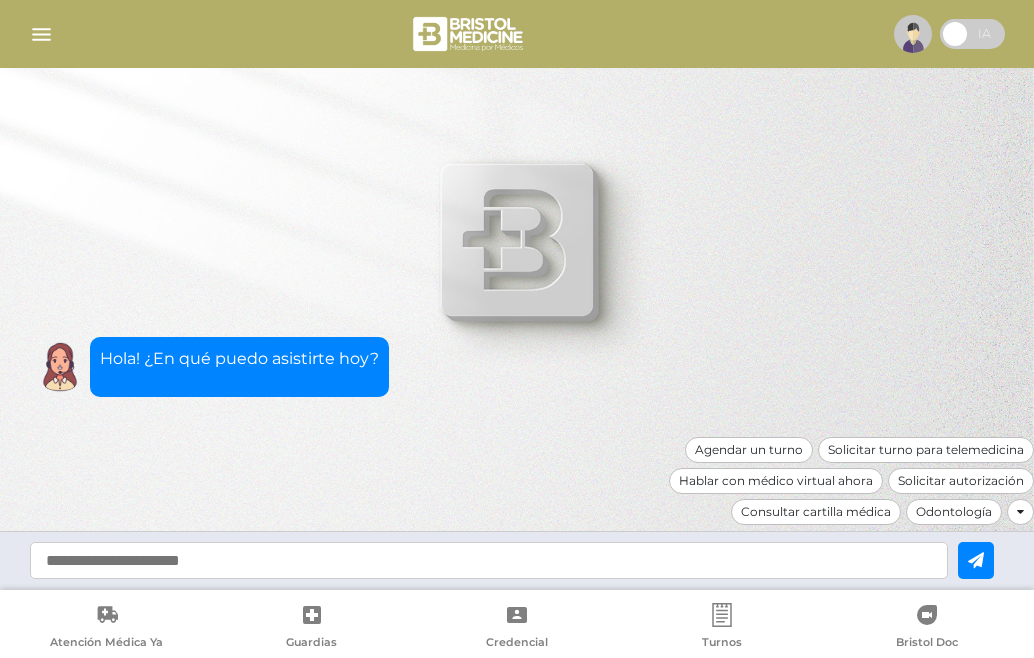 click at bounding box center (489, 560) 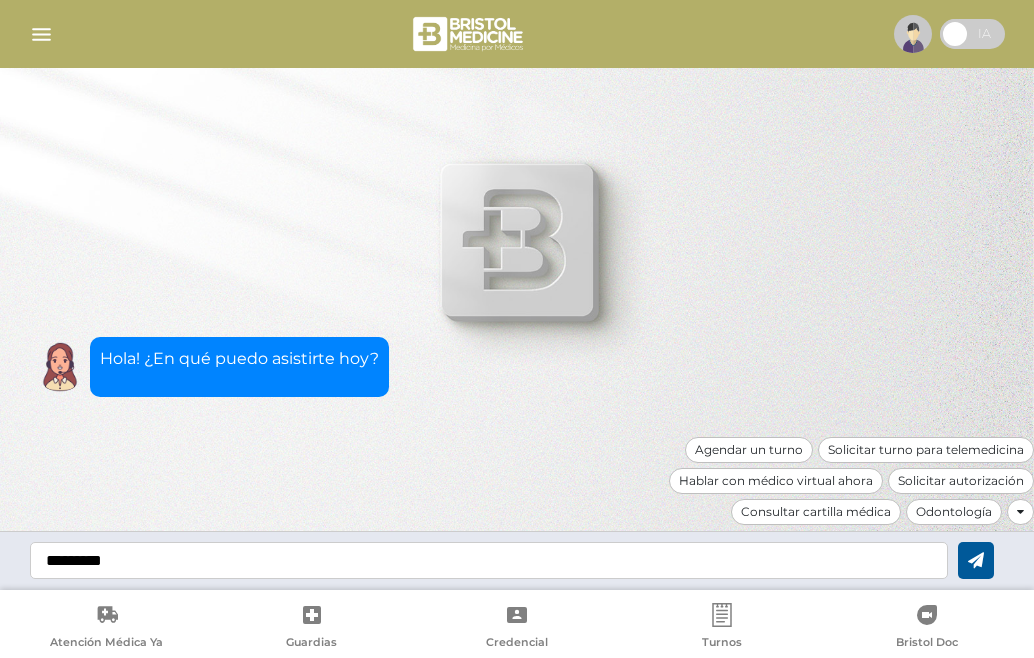 type on "*********" 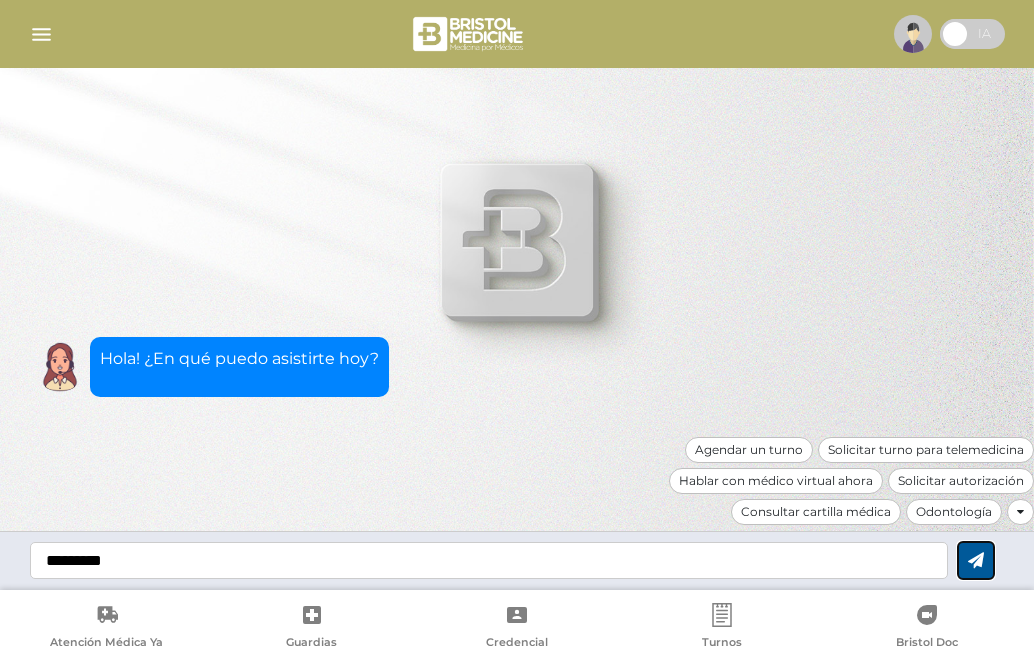 click at bounding box center (976, 560) 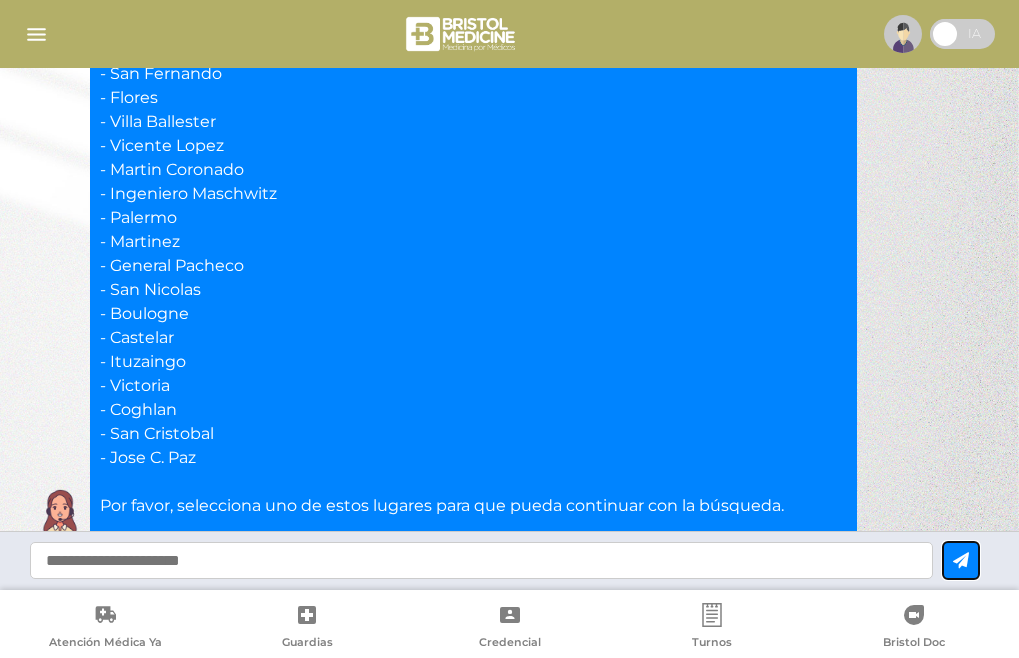 scroll, scrollTop: 749, scrollLeft: 0, axis: vertical 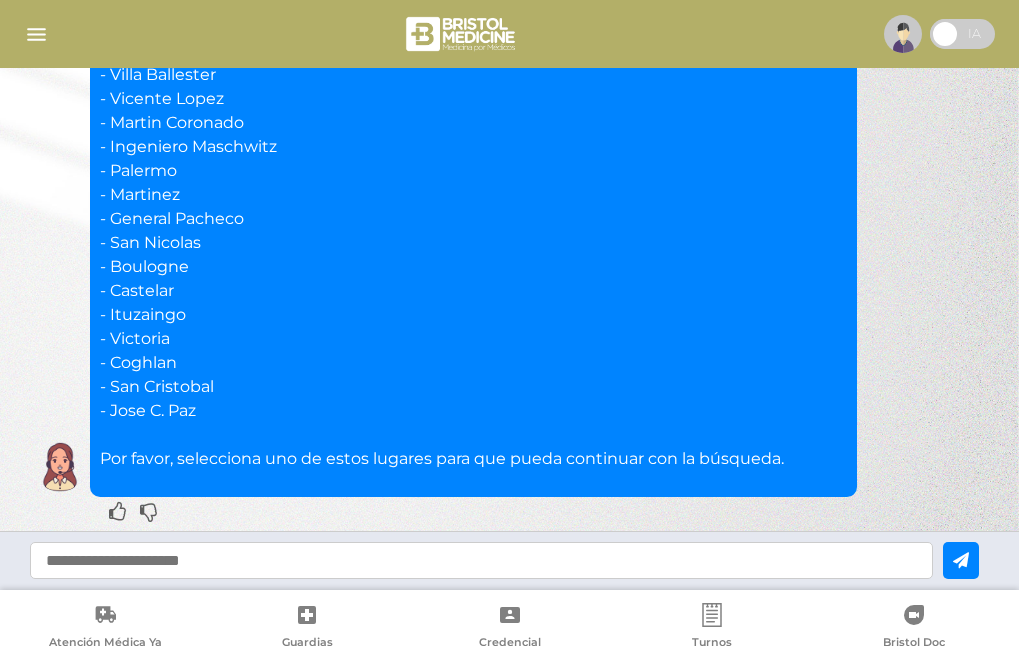 click at bounding box center [481, 560] 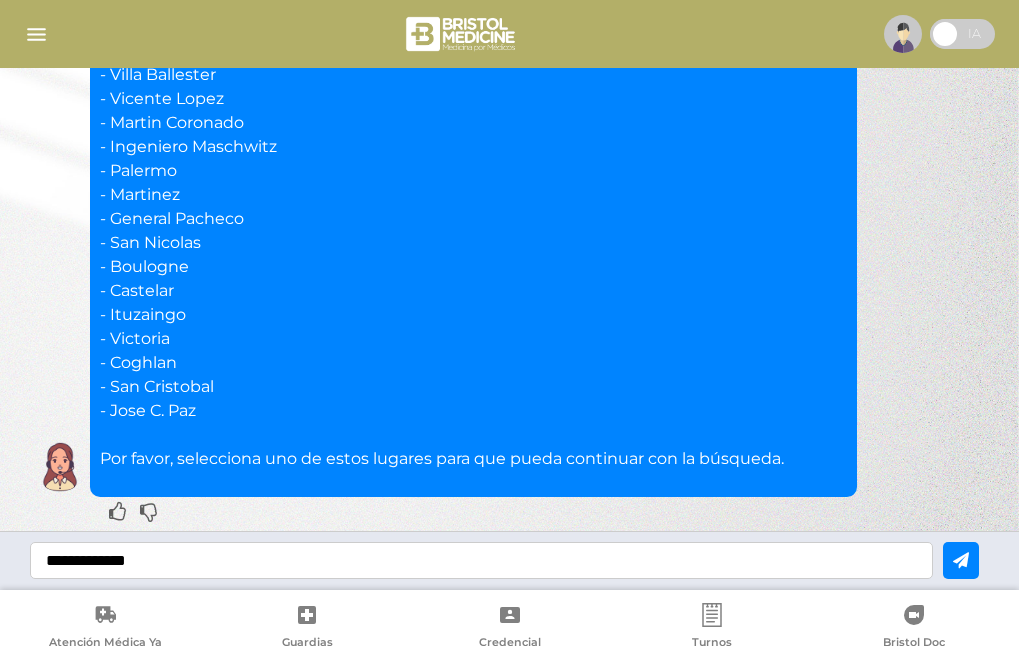 type on "**********" 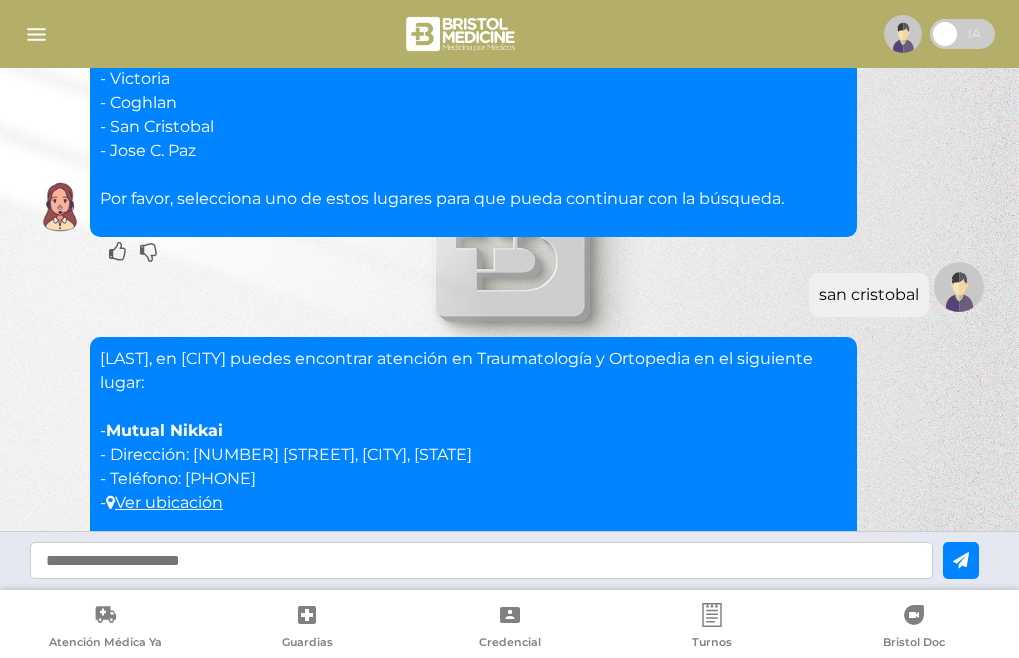 scroll, scrollTop: 1201, scrollLeft: 0, axis: vertical 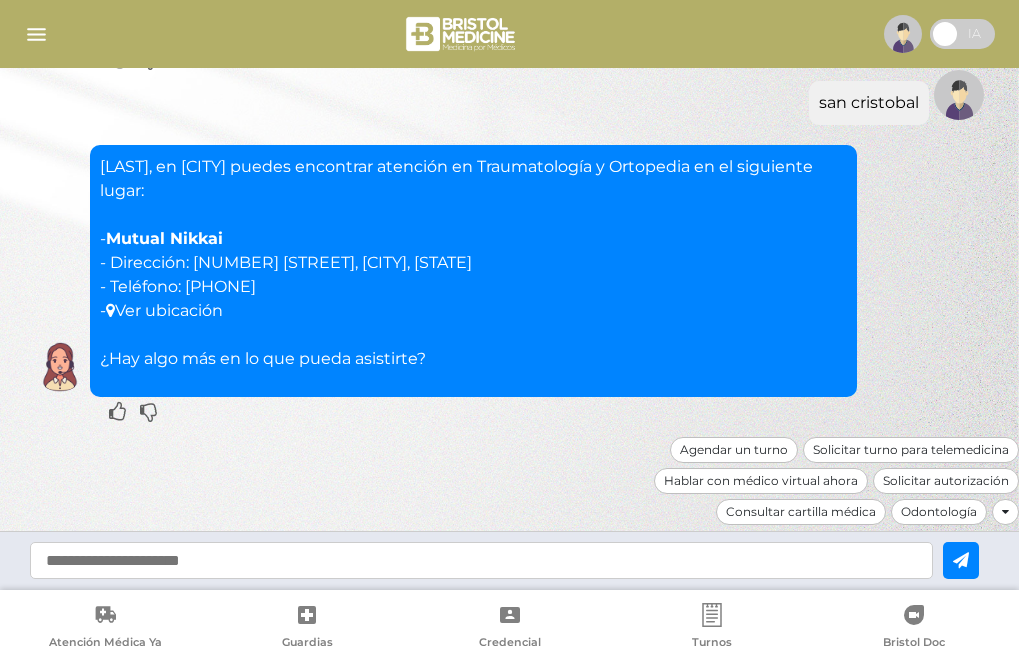 click on "Ver ubicación" at bounding box center (164, 310) 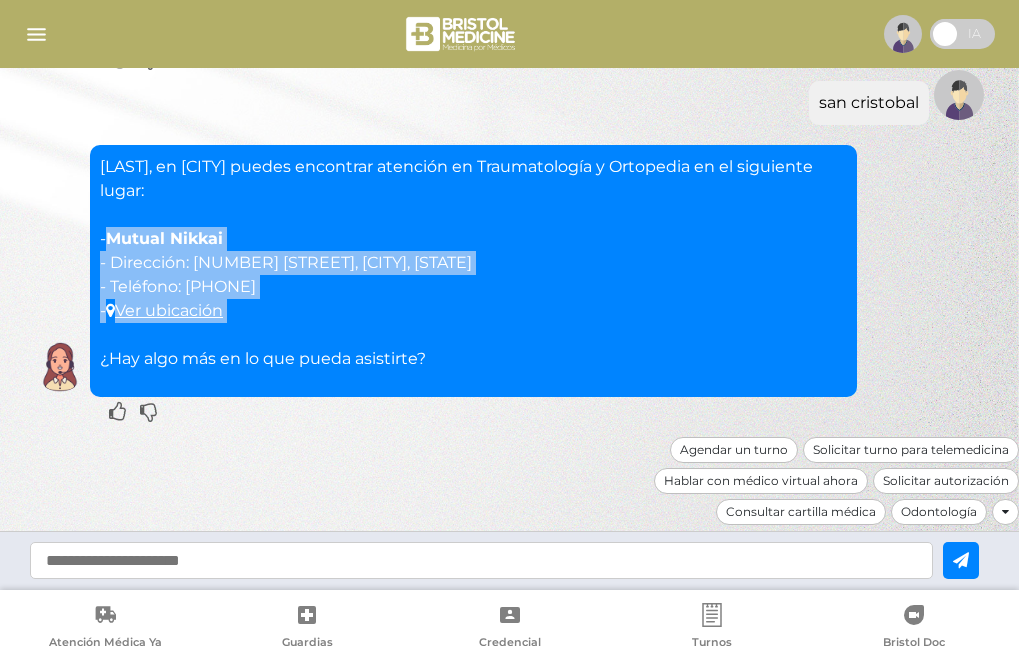 drag, startPoint x: 169, startPoint y: 237, endPoint x: 454, endPoint y: 293, distance: 290.44965 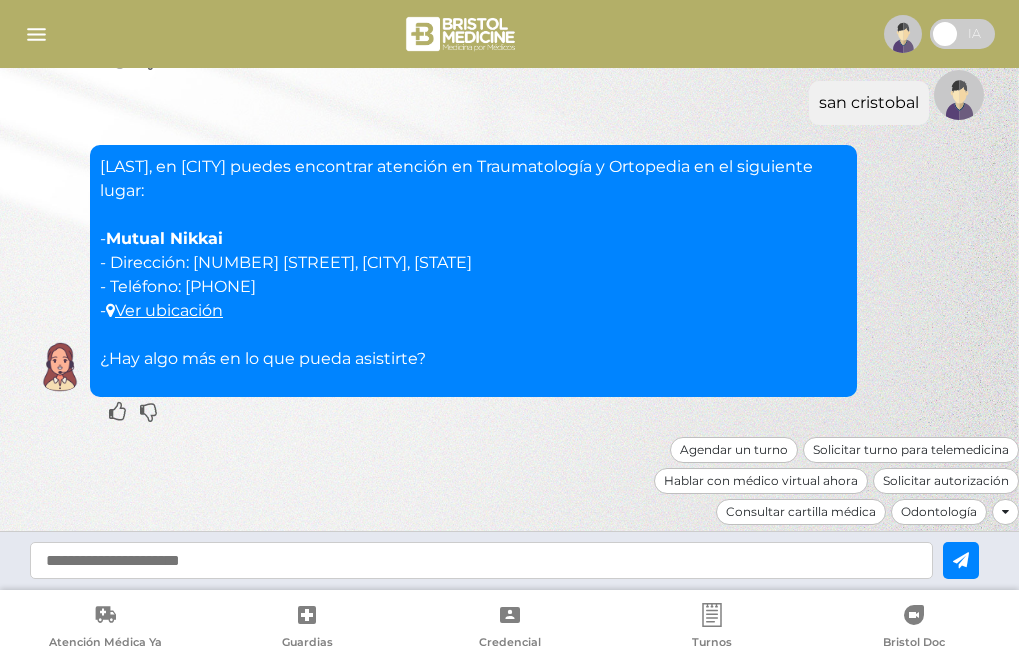 click at bounding box center [481, 560] 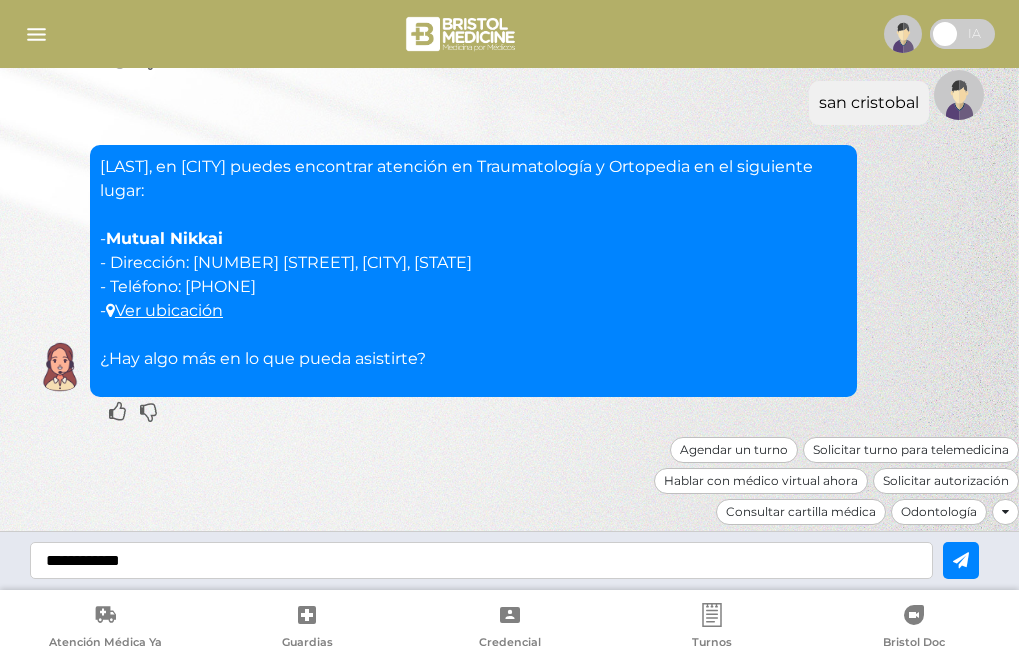 type on "**********" 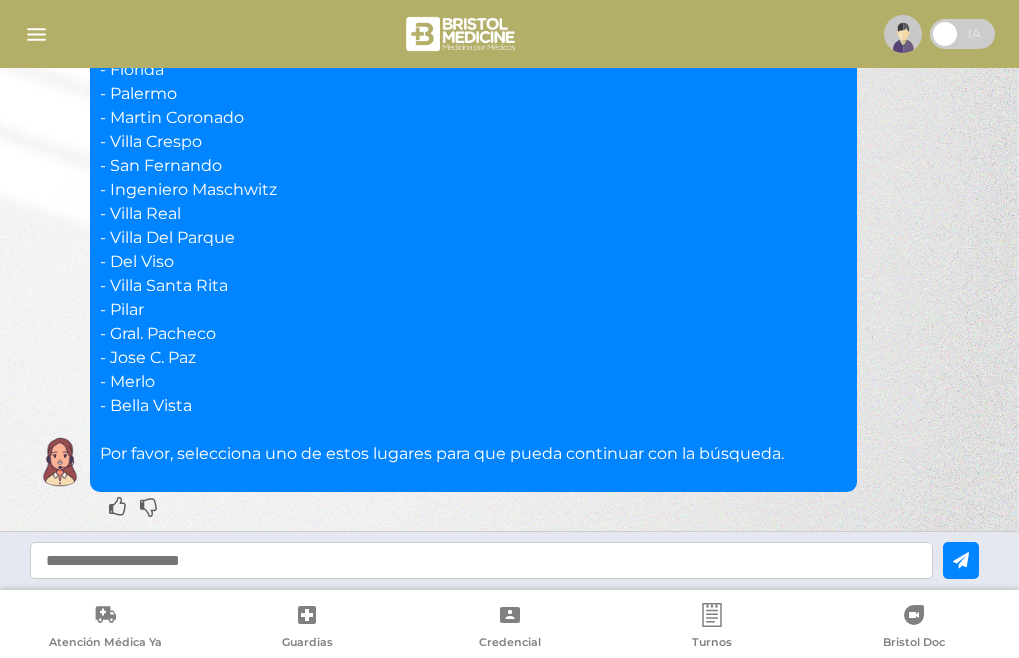 scroll, scrollTop: 2249, scrollLeft: 0, axis: vertical 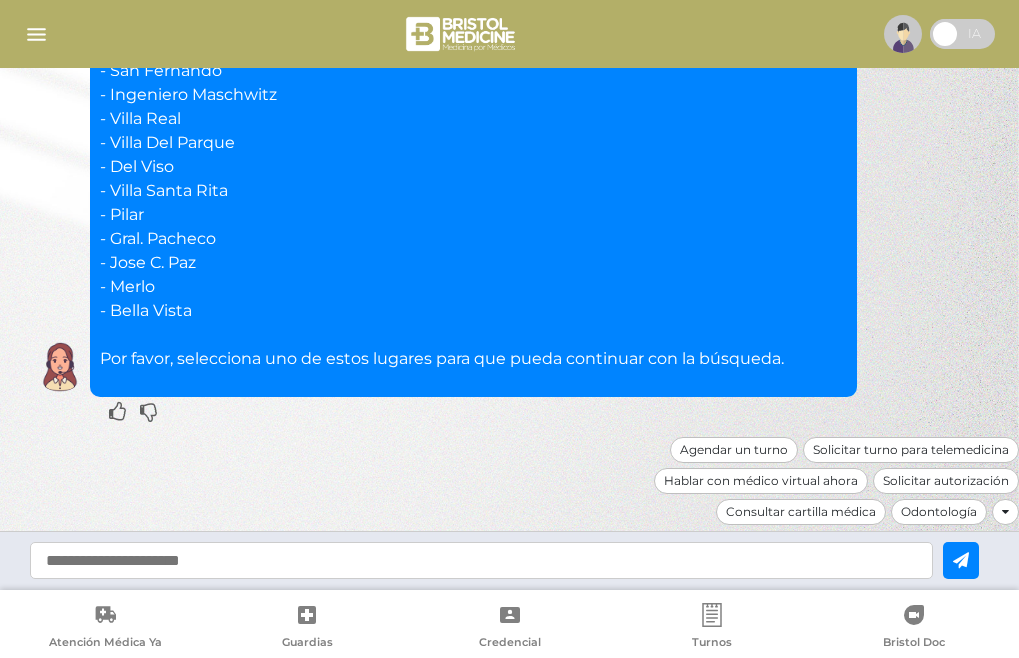 click at bounding box center [481, 560] 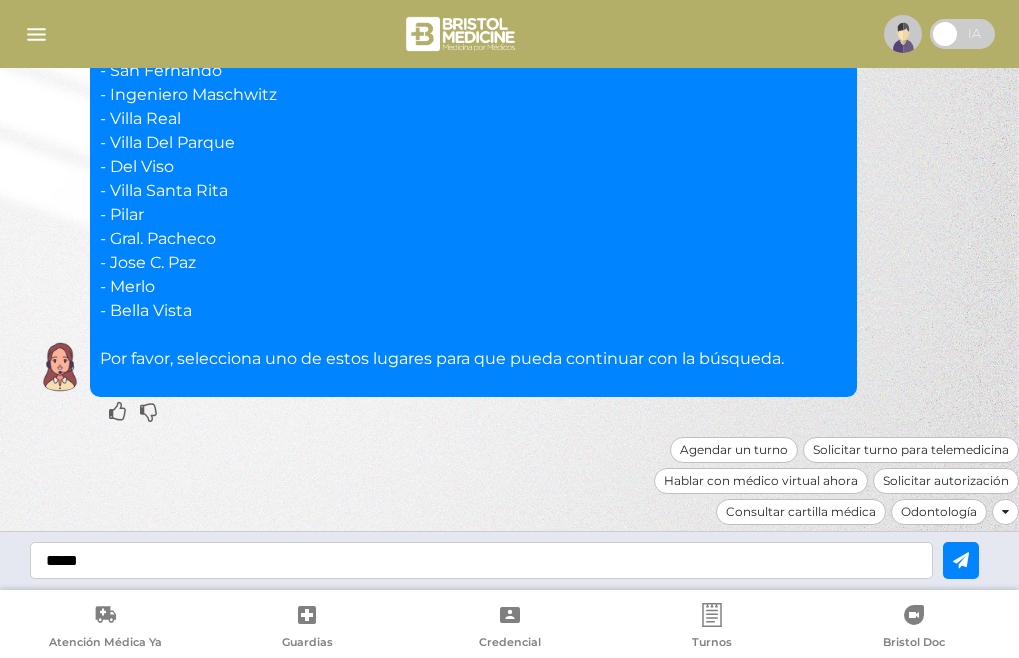 type on "*****" 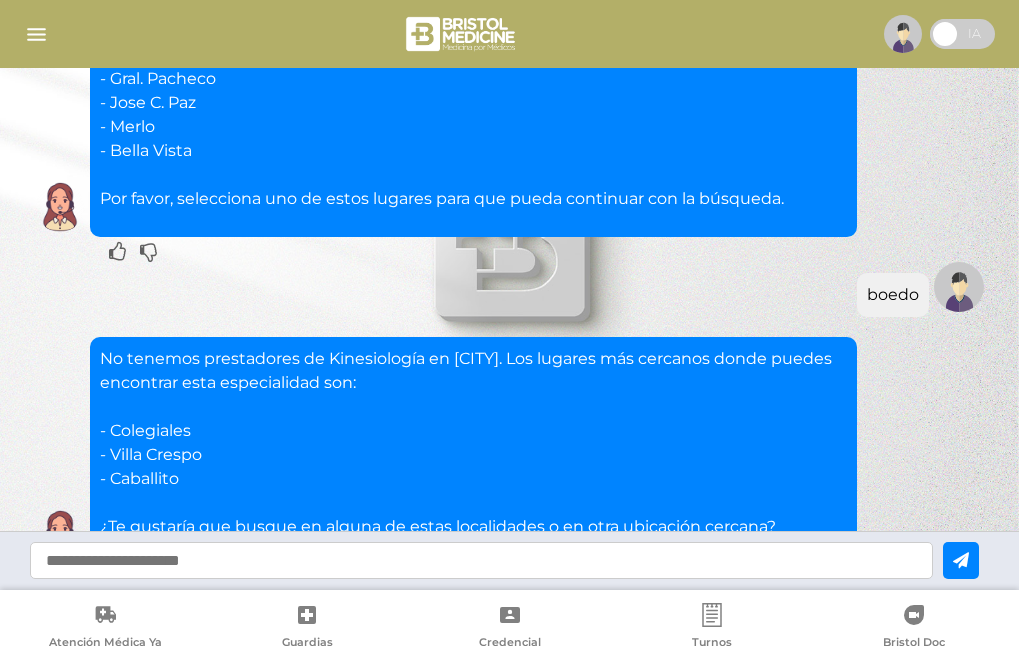 scroll, scrollTop: 2577, scrollLeft: 0, axis: vertical 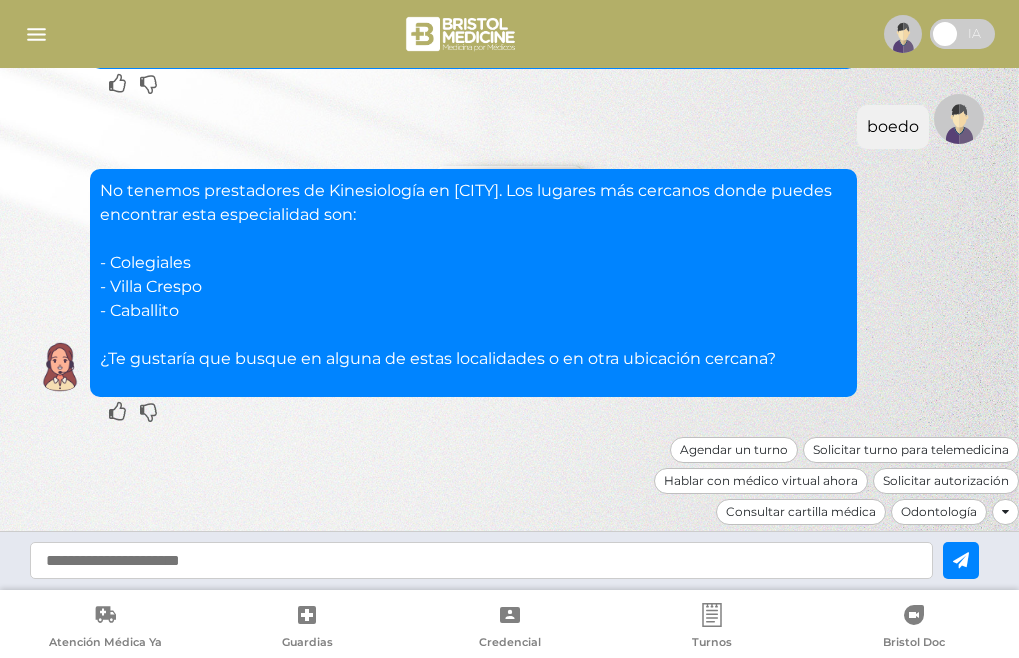 click at bounding box center [481, 560] 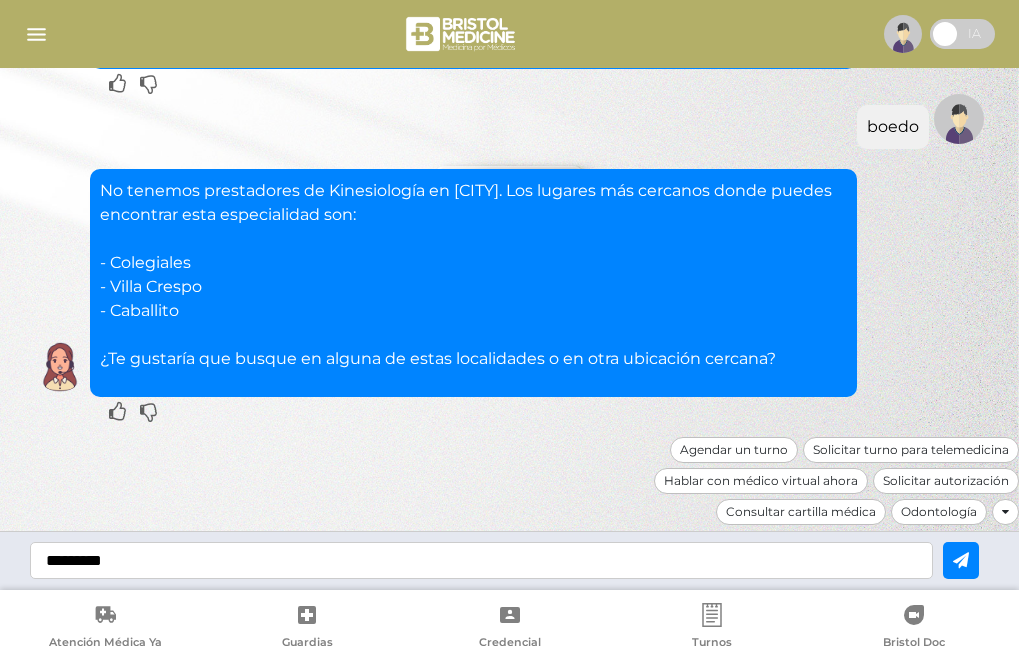 type on "*********" 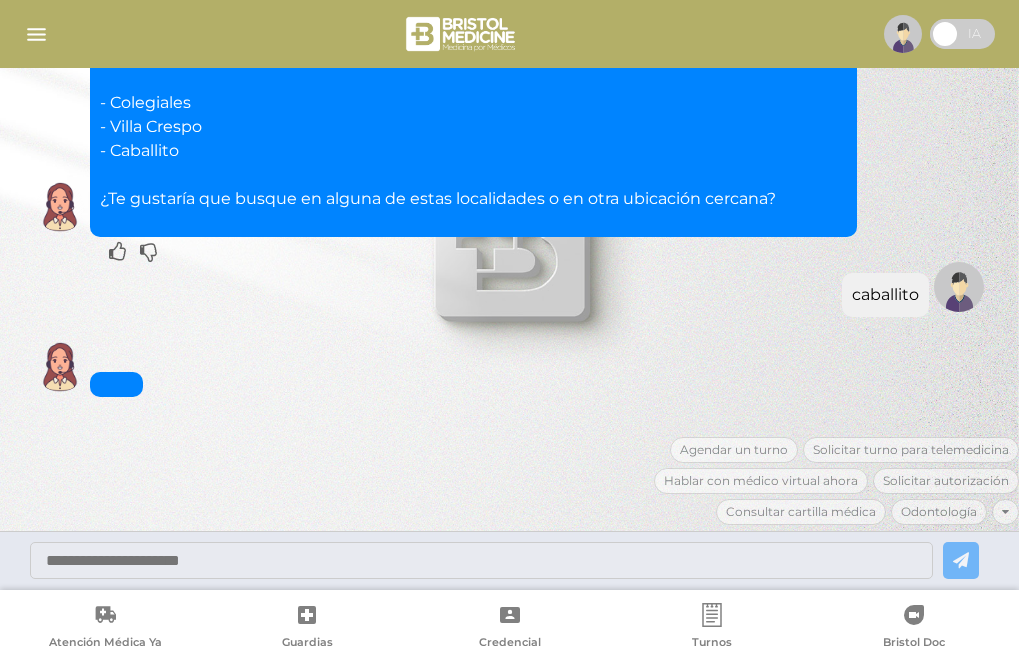 scroll, scrollTop: 2929, scrollLeft: 0, axis: vertical 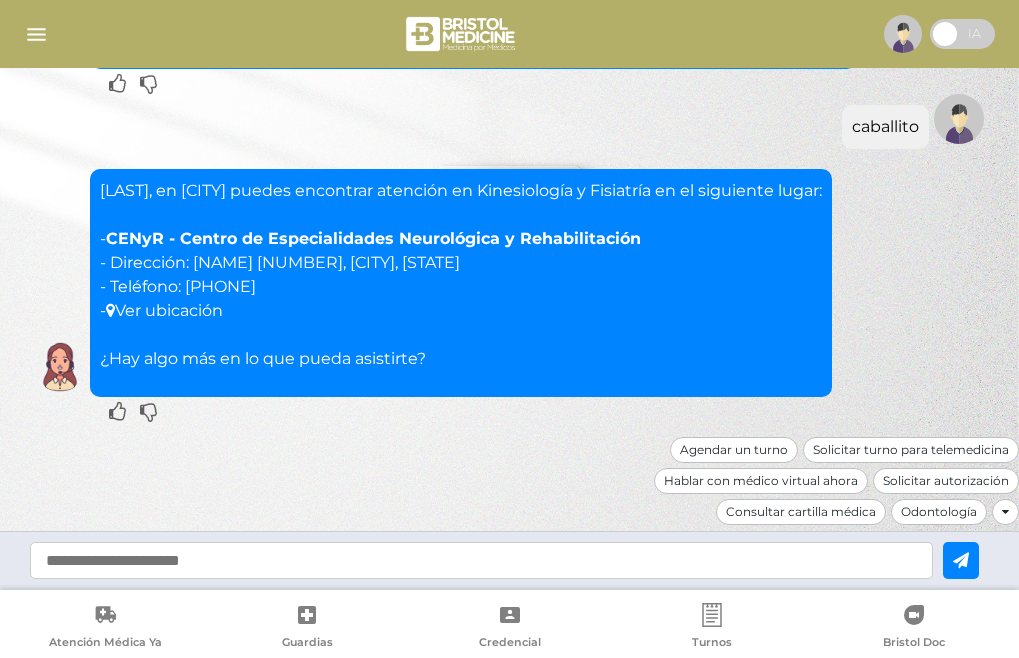 click on "Ver ubicación" at bounding box center (164, 310) 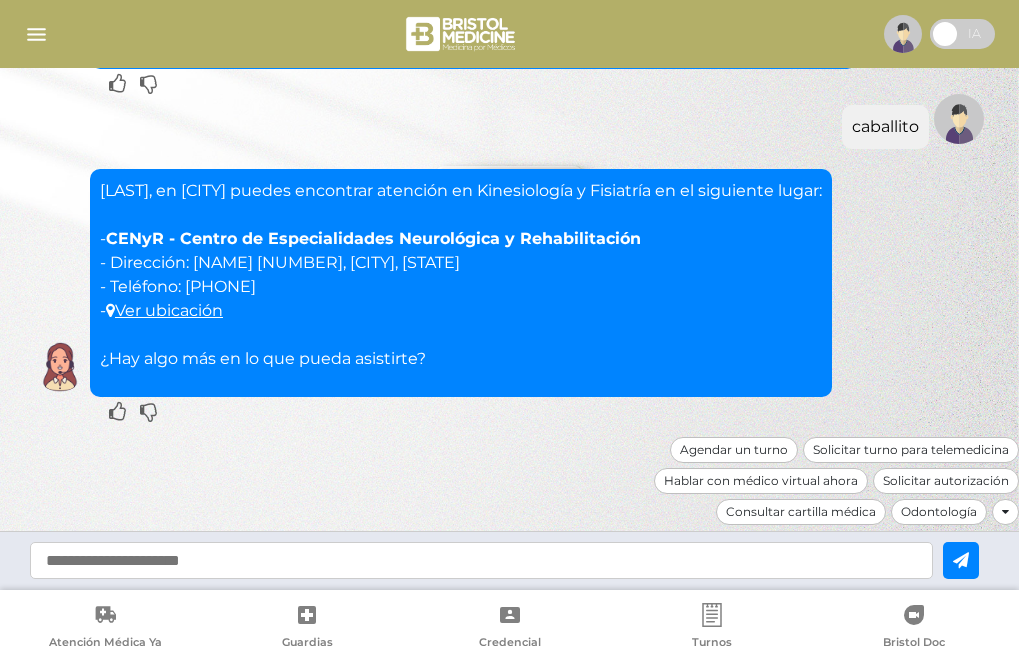 drag, startPoint x: 200, startPoint y: 236, endPoint x: 581, endPoint y: 279, distance: 383.41882 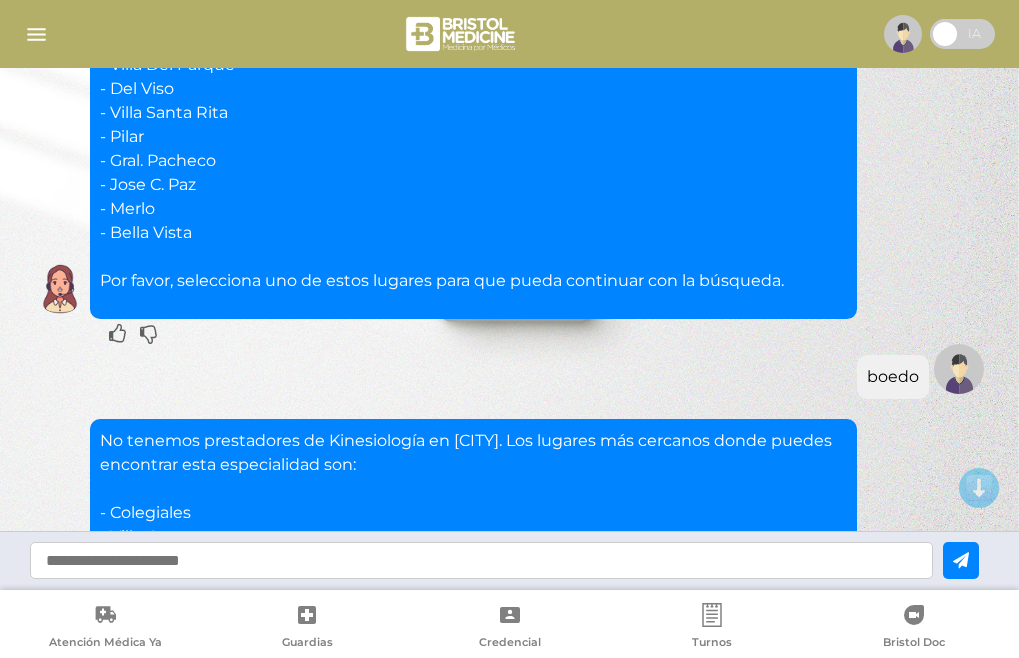 scroll, scrollTop: 2605, scrollLeft: 0, axis: vertical 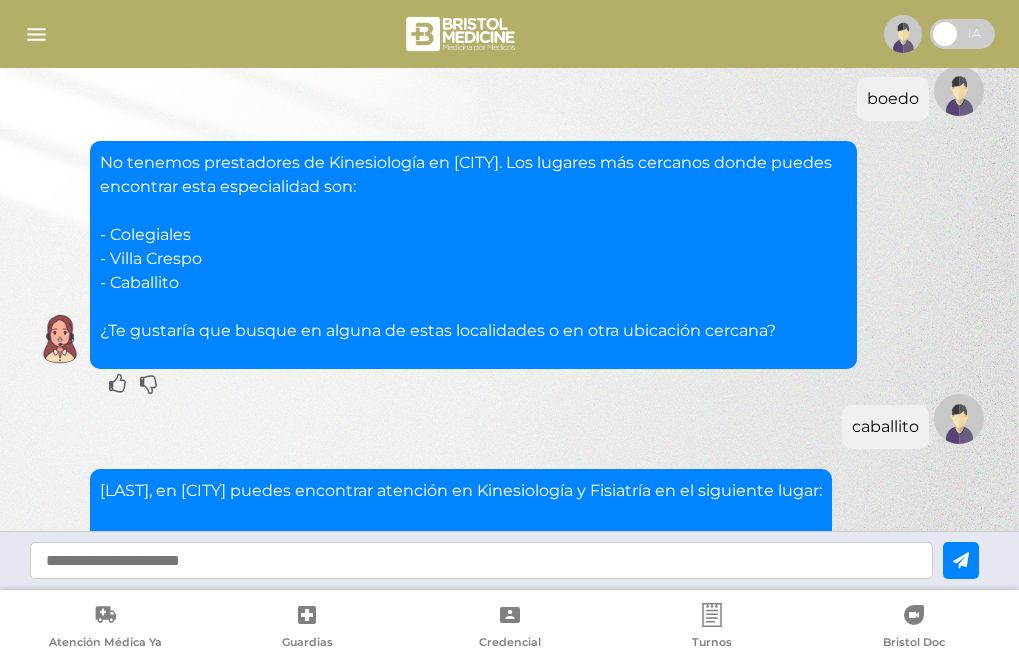 click at bounding box center [481, 560] 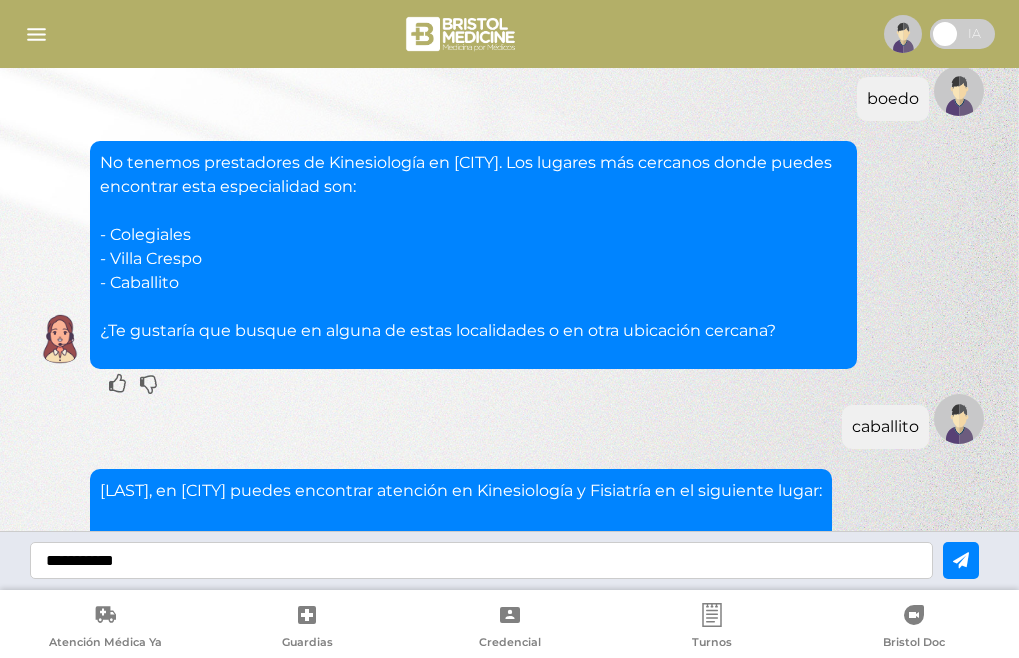 type on "**********" 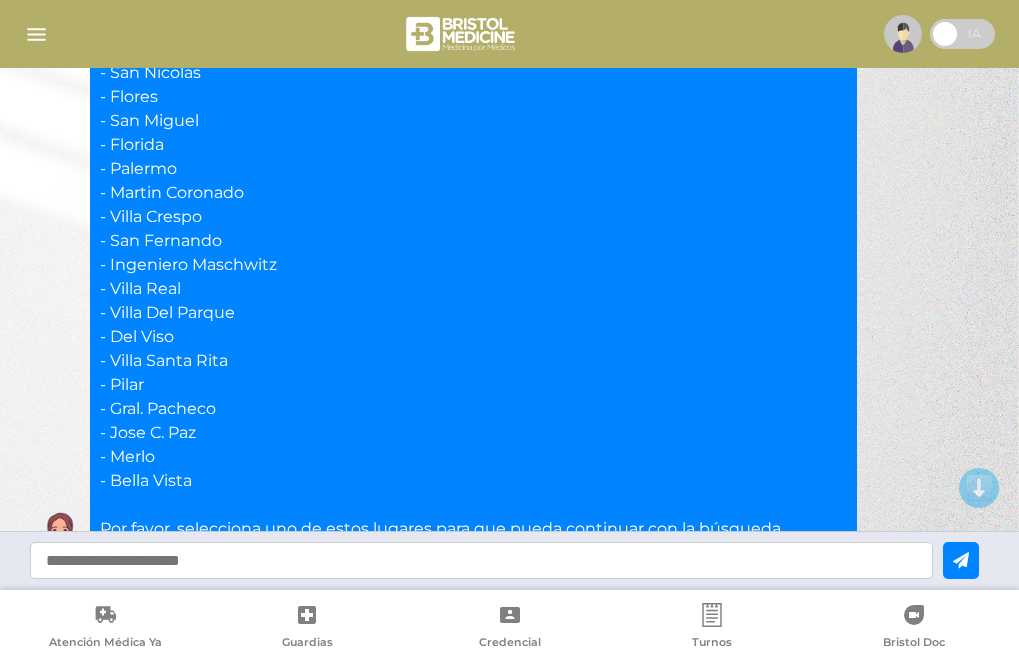 scroll, scrollTop: 2081, scrollLeft: 0, axis: vertical 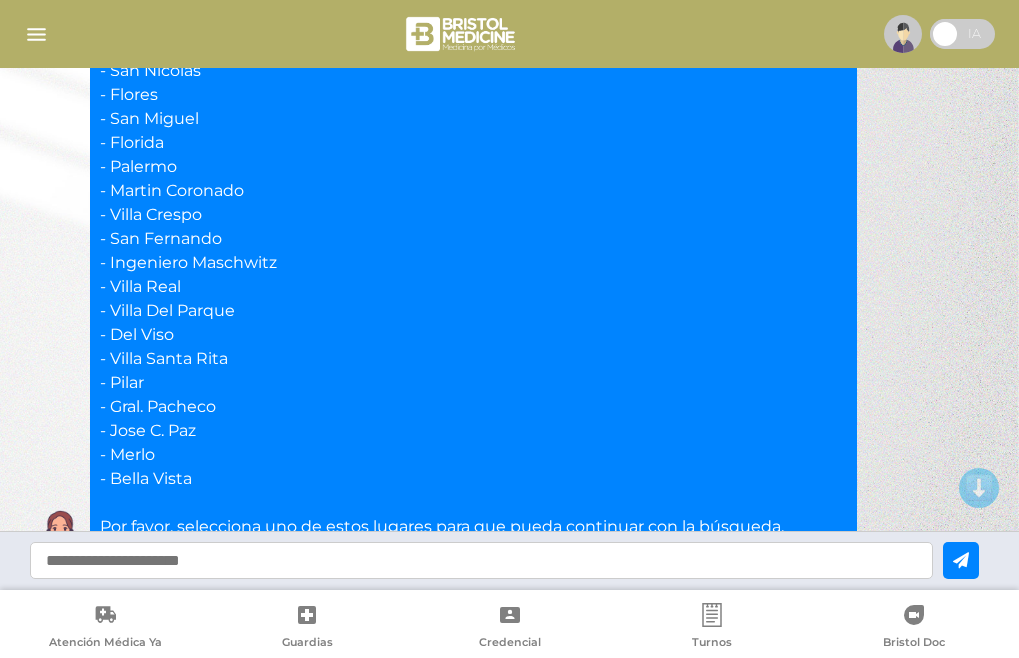 click at bounding box center (481, 560) 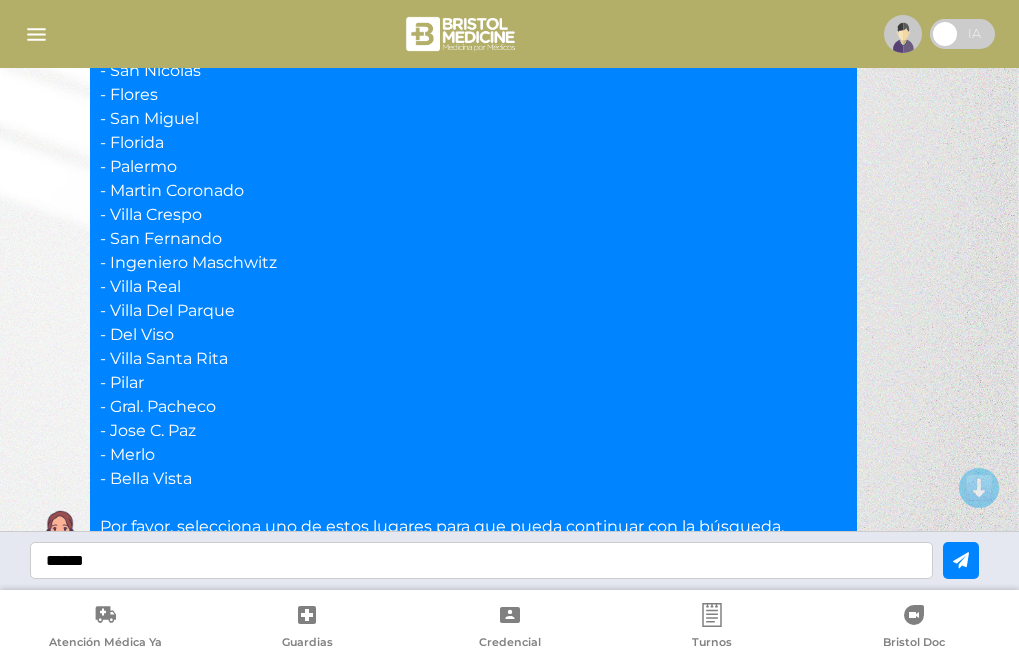 type on "******" 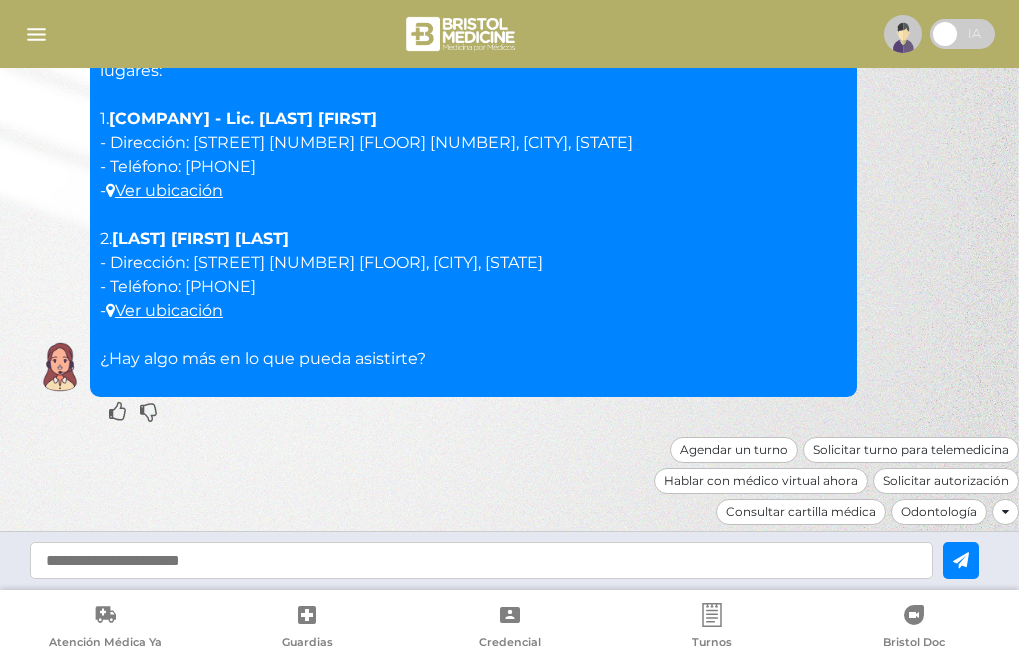 scroll, scrollTop: 3753, scrollLeft: 0, axis: vertical 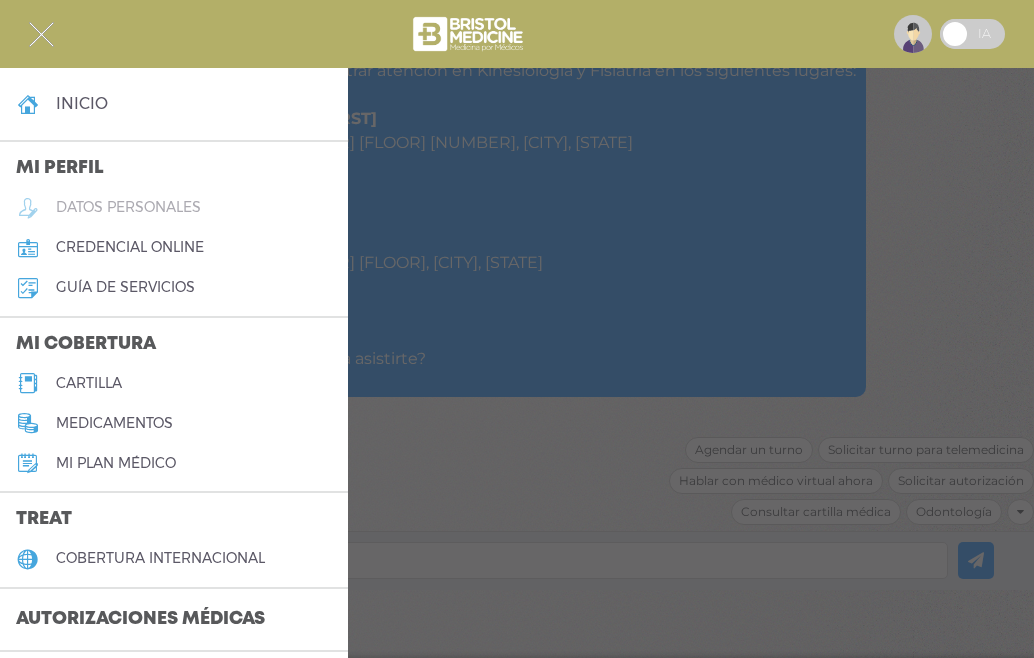 click on "datos personales" at bounding box center [128, 207] 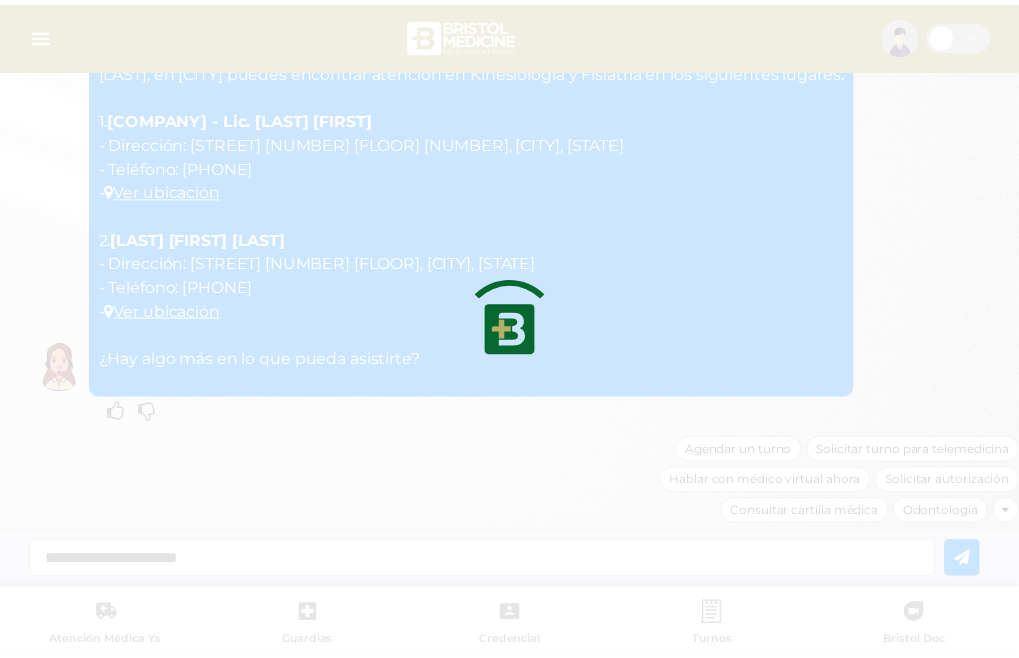 scroll, scrollTop: 3753, scrollLeft: 0, axis: vertical 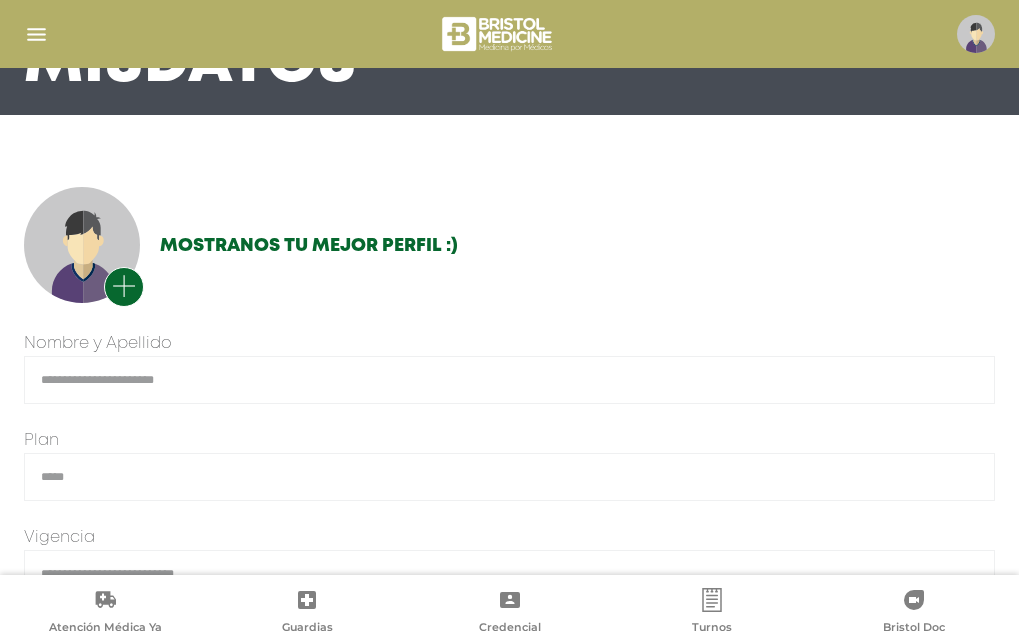 click at bounding box center [36, 34] 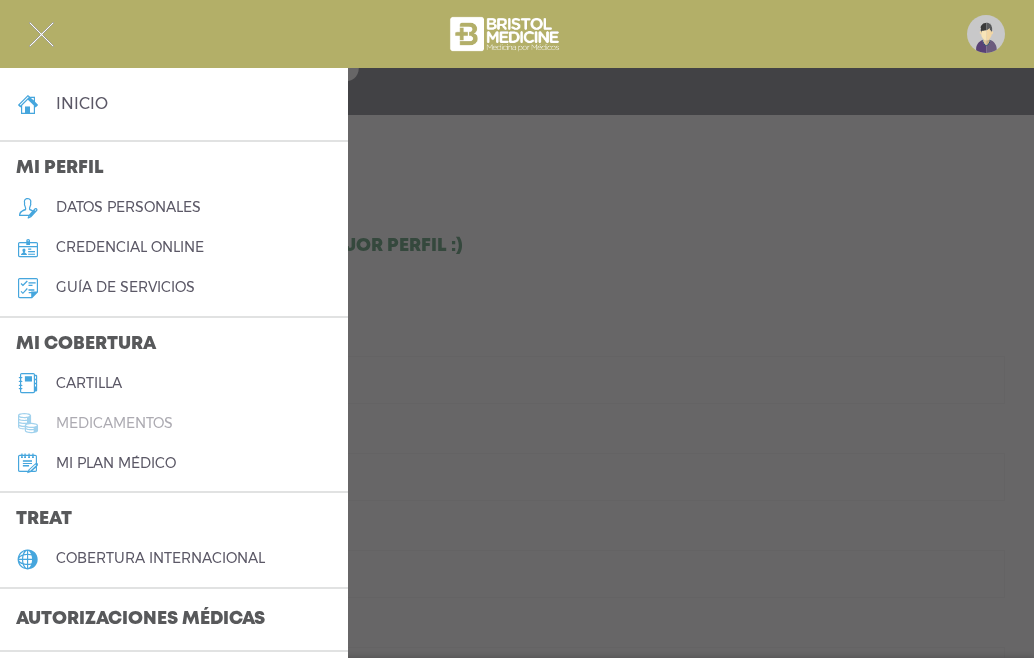 click on "medicamentos" at bounding box center [114, 423] 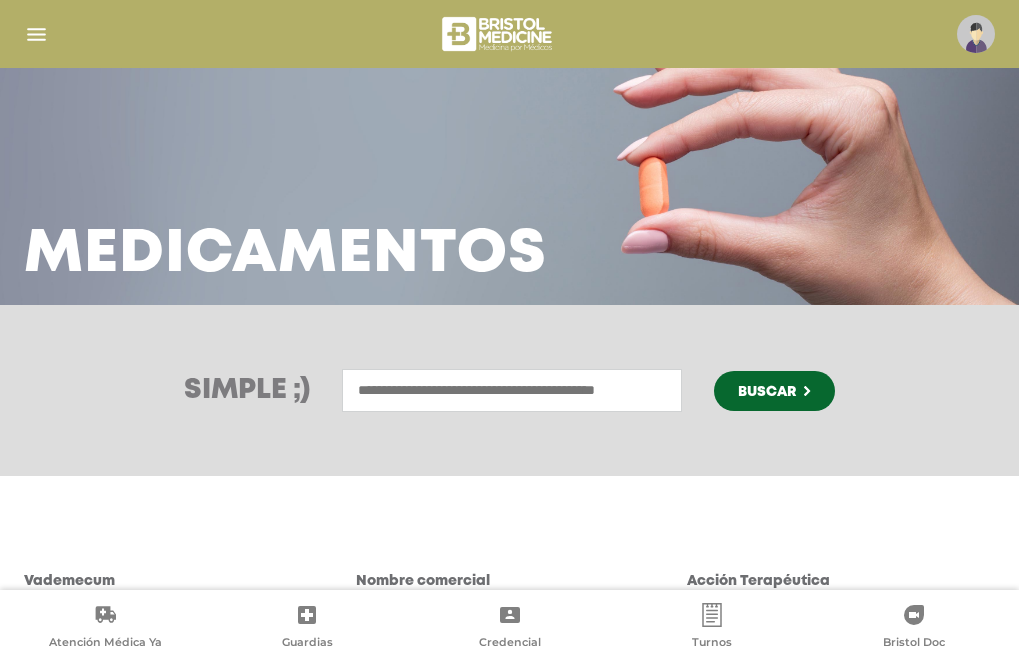 scroll, scrollTop: 0, scrollLeft: 0, axis: both 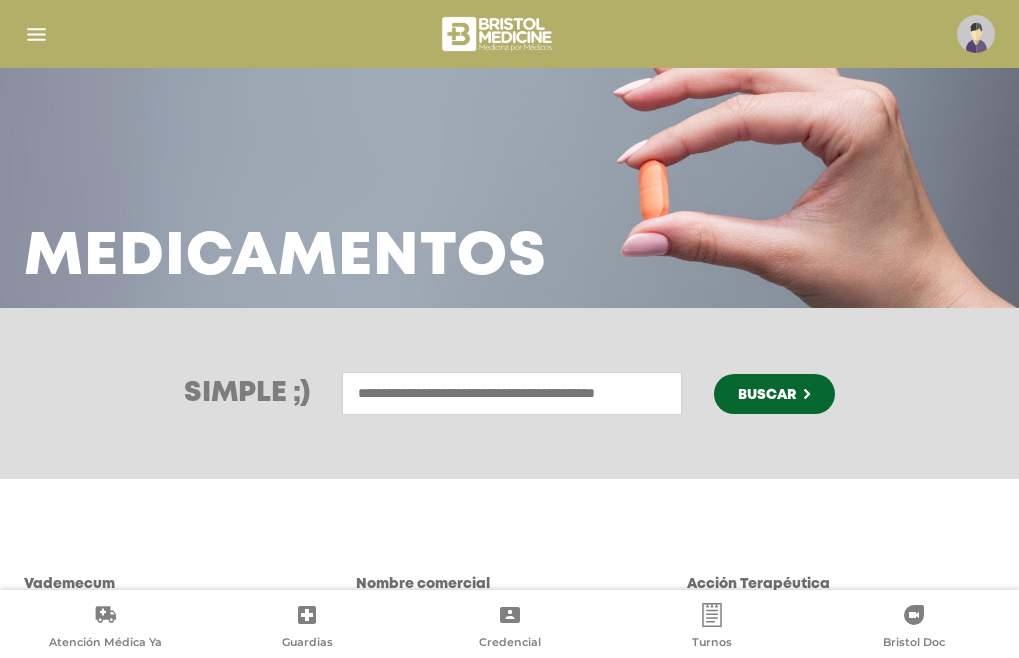 click at bounding box center (36, 34) 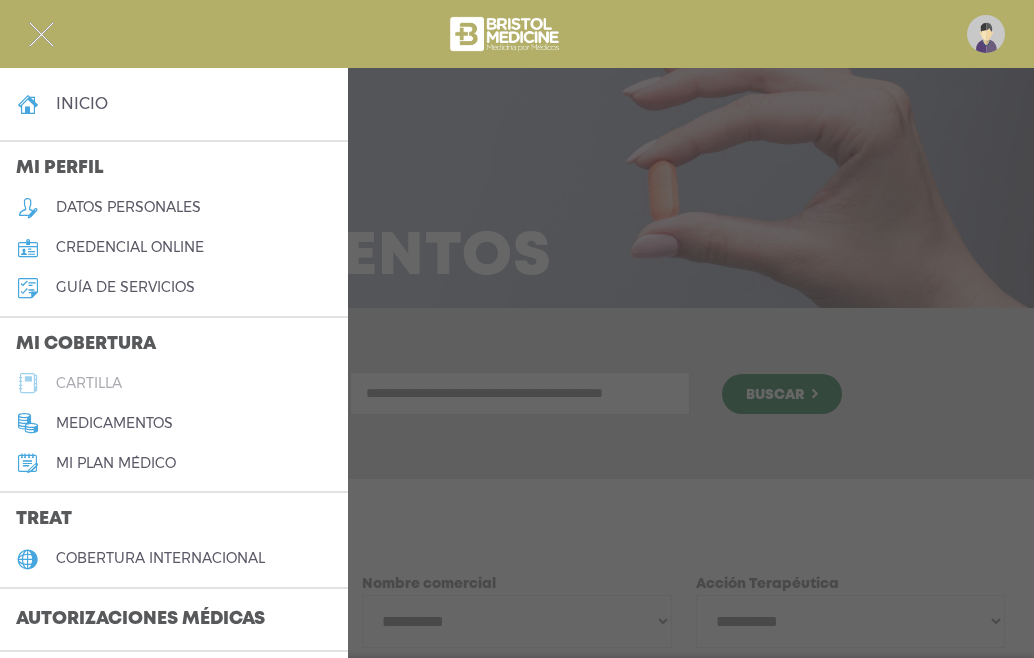 click on "cartilla" at bounding box center (89, 383) 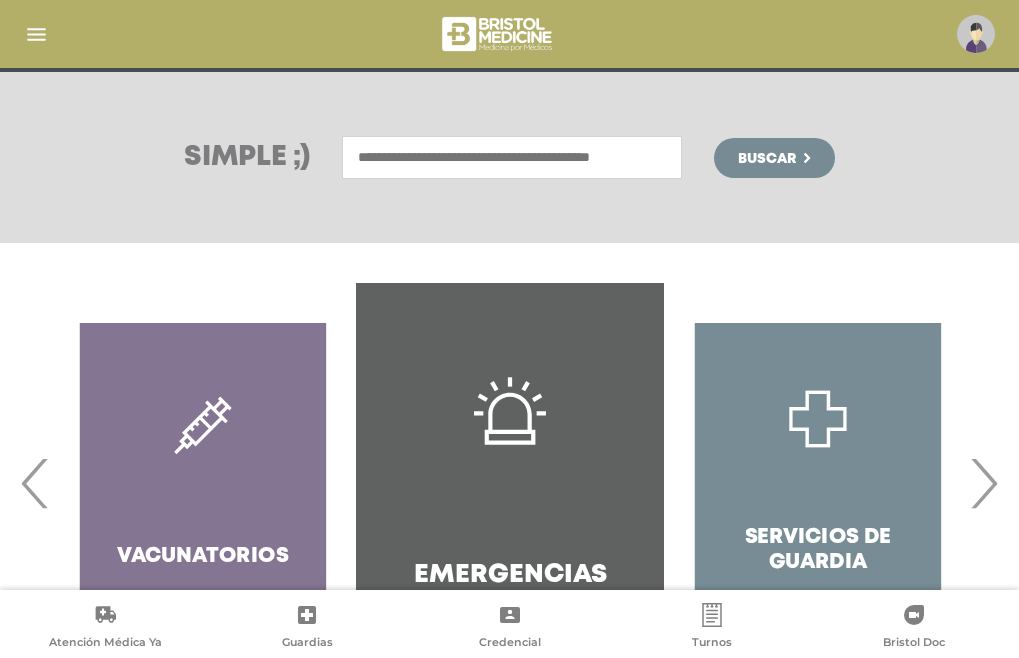 scroll, scrollTop: 300, scrollLeft: 0, axis: vertical 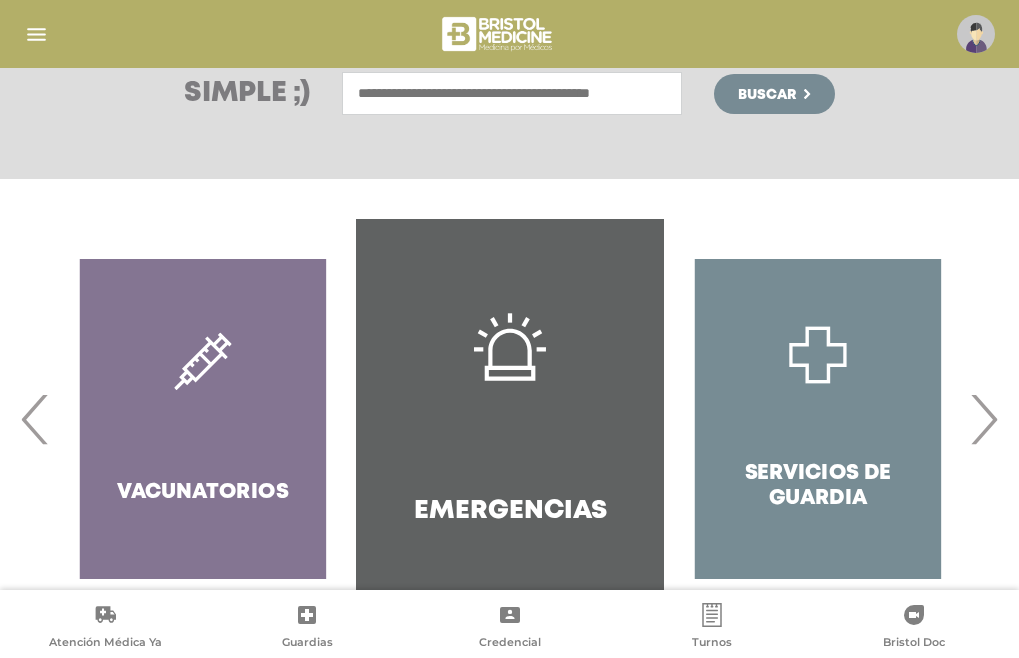 click on "›" at bounding box center (983, 419) 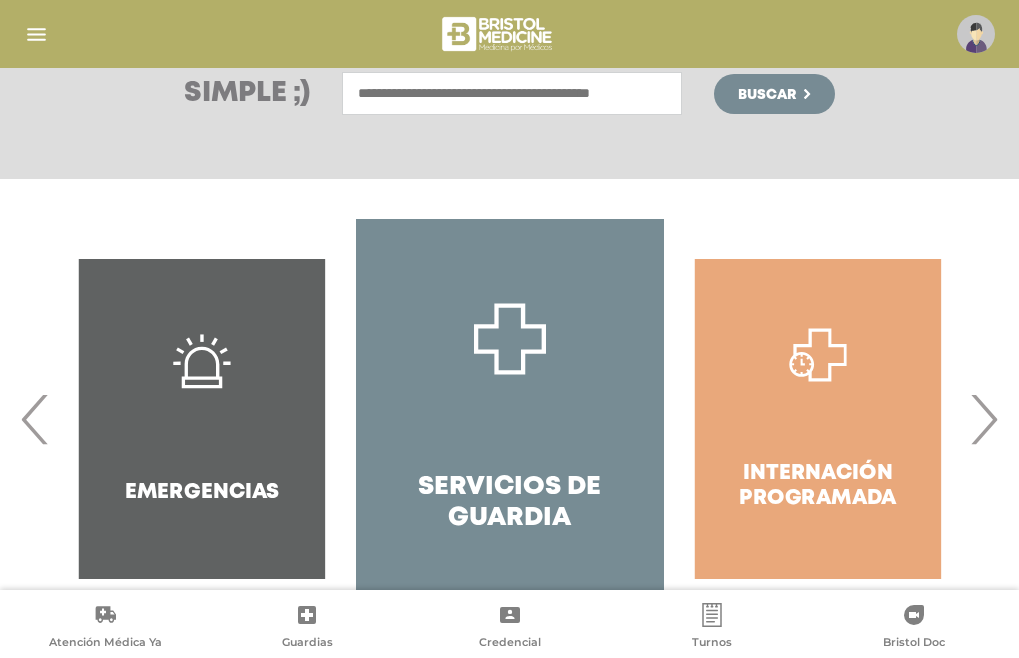 click on "›" at bounding box center [983, 419] 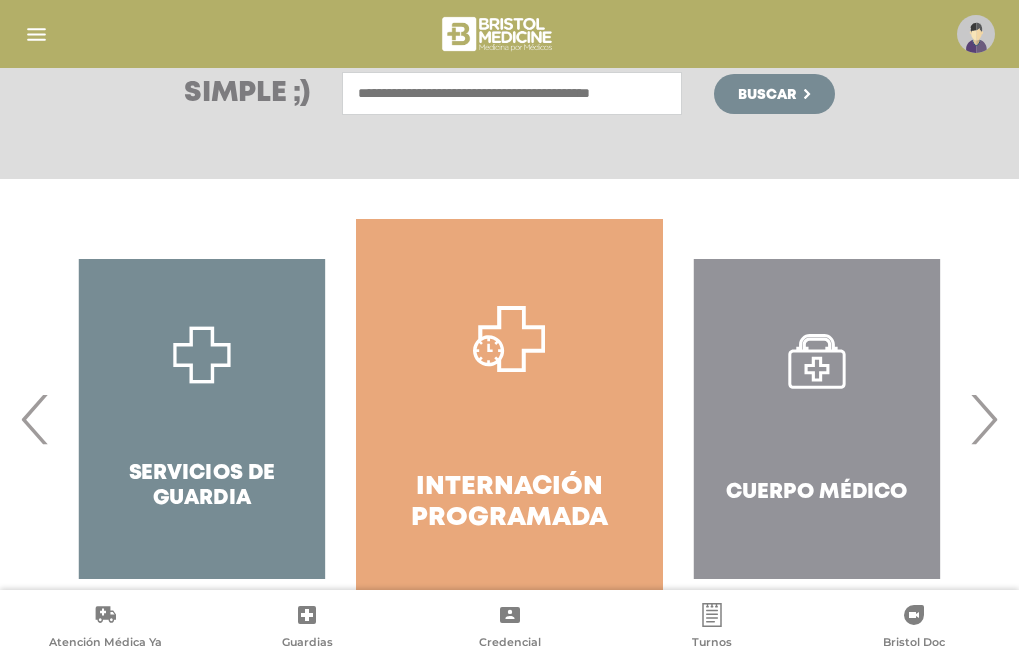 click on "Cuerpo Médico" at bounding box center (817, 419) 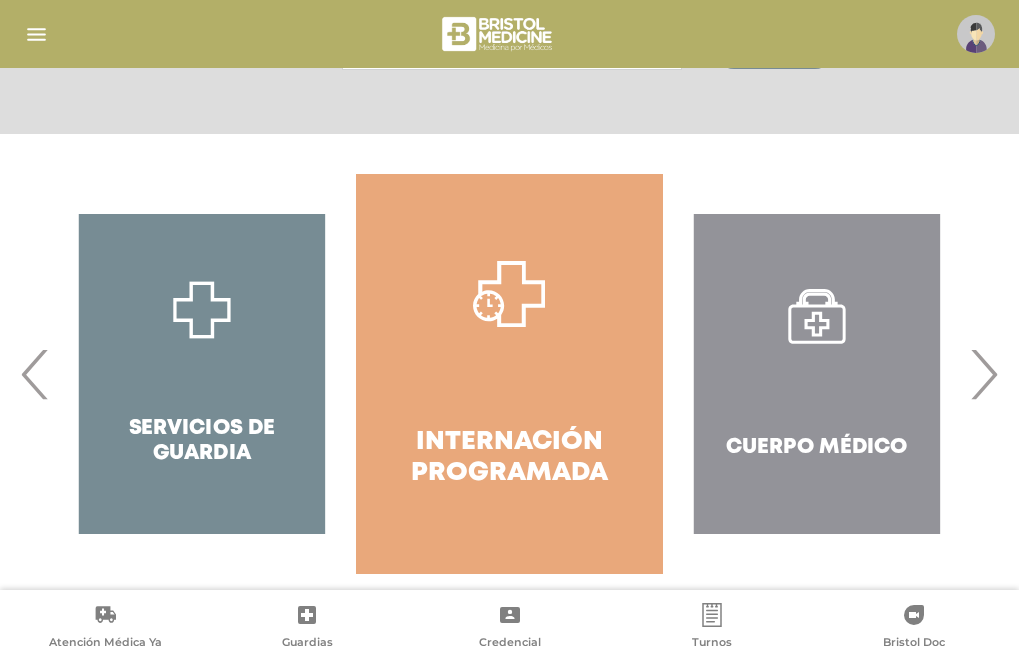 scroll, scrollTop: 369, scrollLeft: 0, axis: vertical 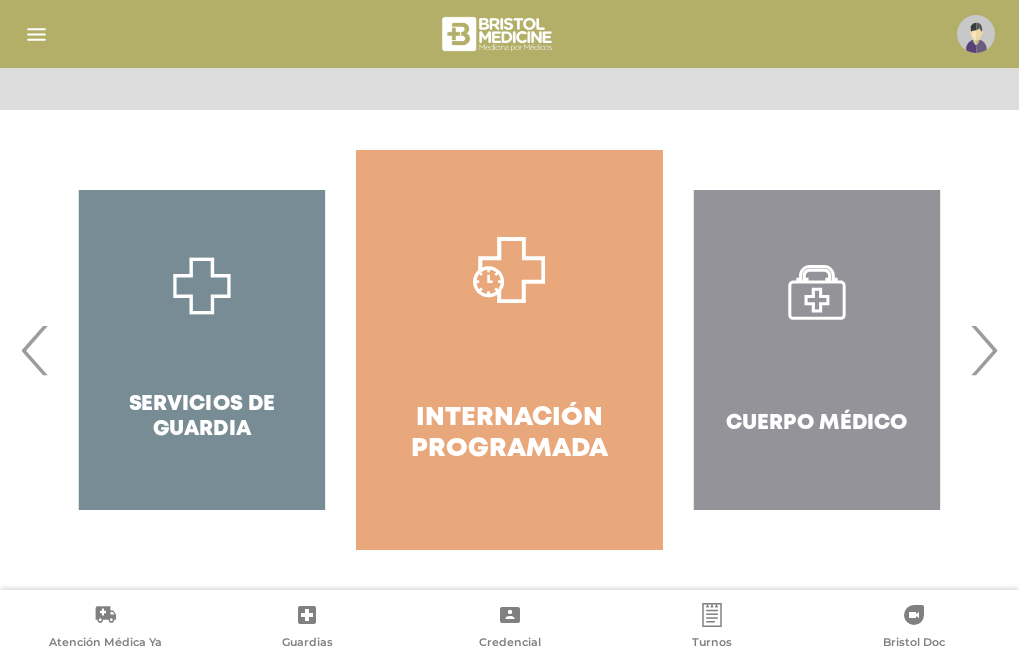 click on "Cuerpo Médico" at bounding box center [817, 350] 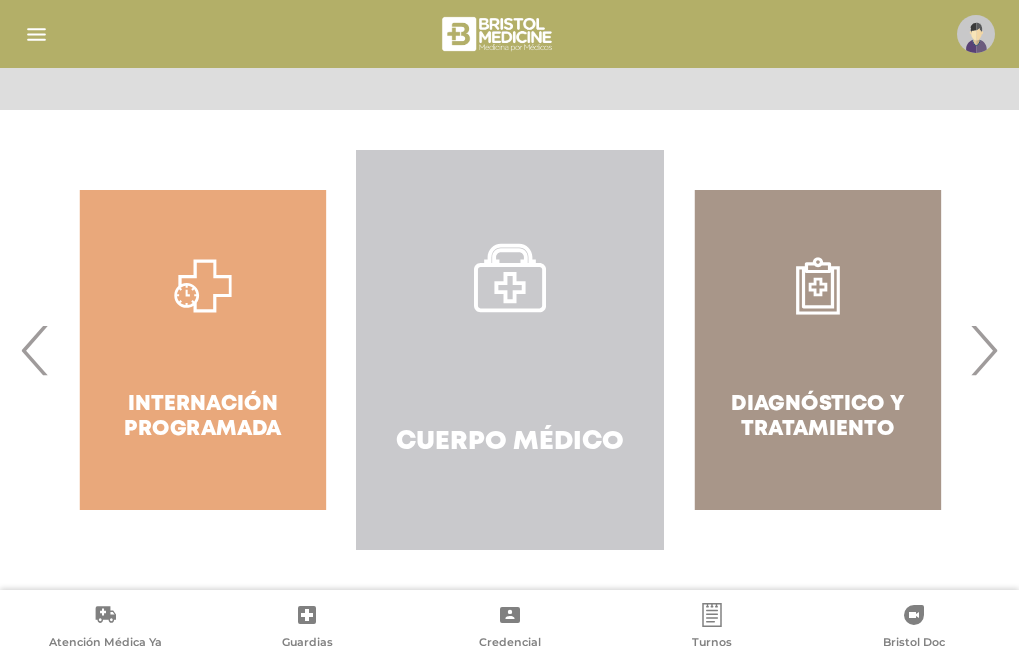 click on "Cuerpo Médico" at bounding box center [510, 350] 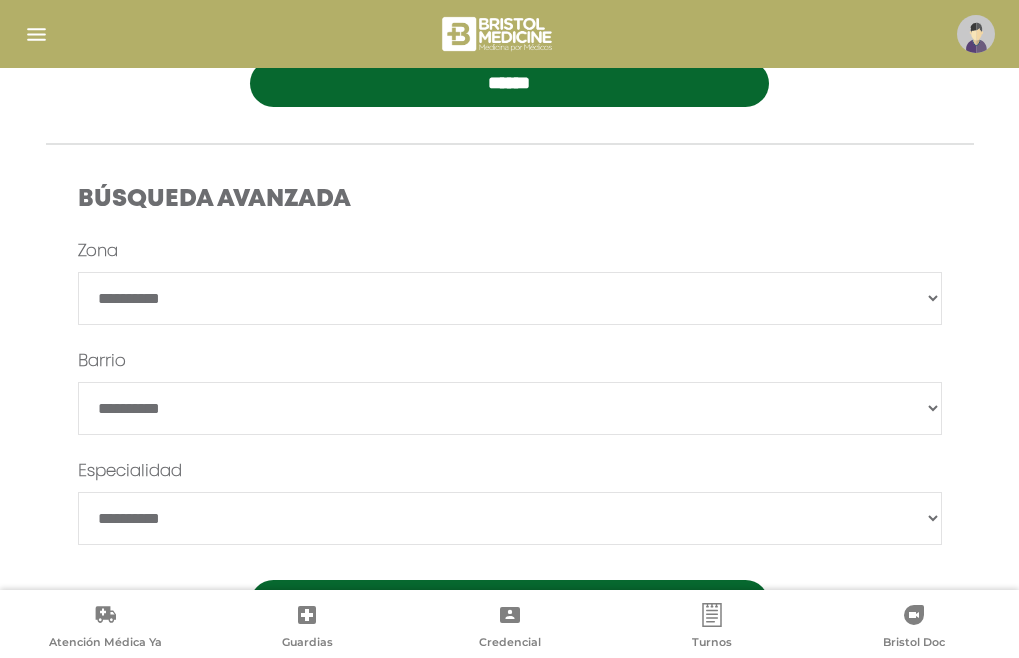scroll, scrollTop: 593, scrollLeft: 0, axis: vertical 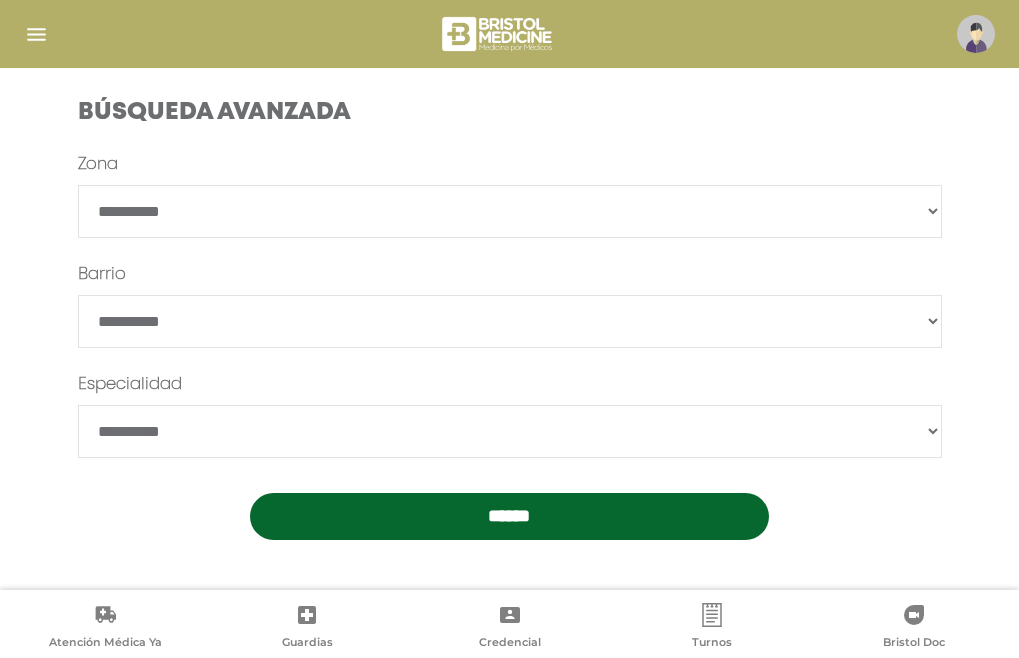 click on "**********" at bounding box center (510, 211) 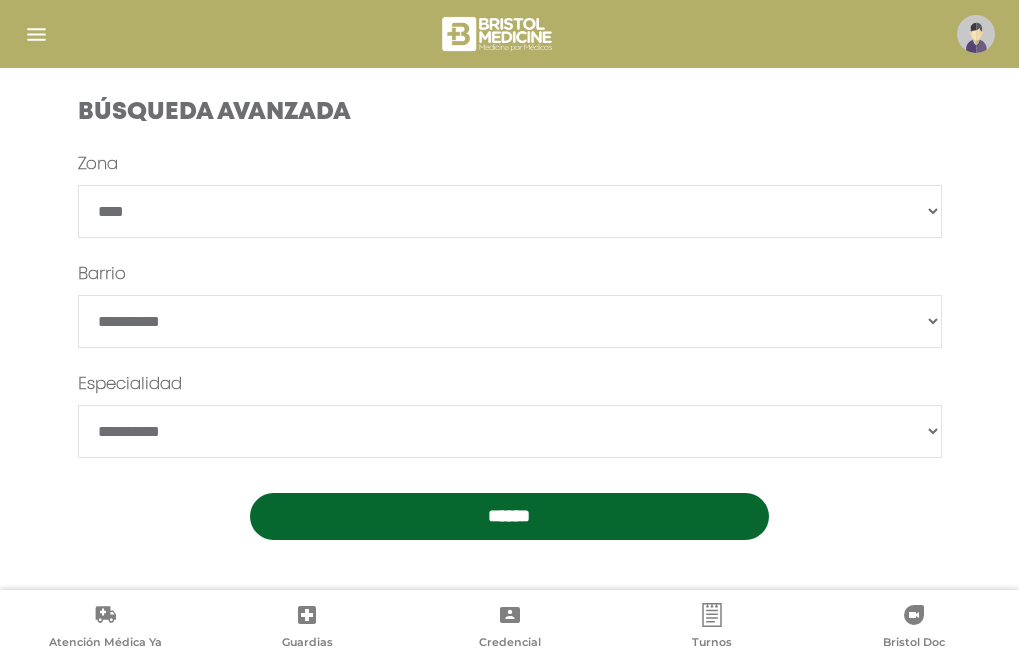 click on "**********" at bounding box center (510, 211) 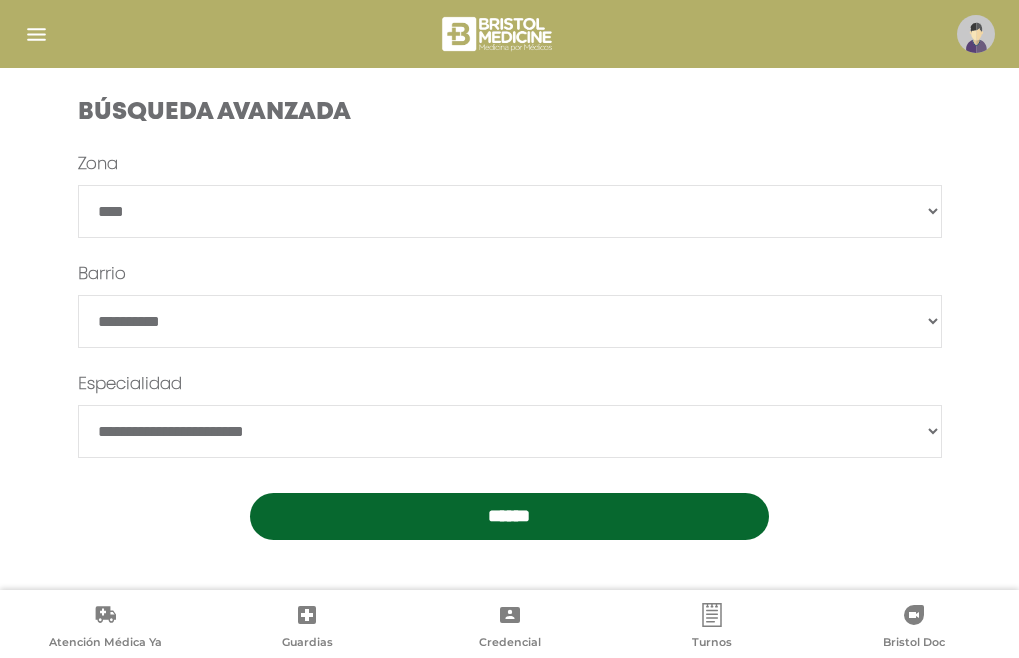 click on "**********" at bounding box center (510, 431) 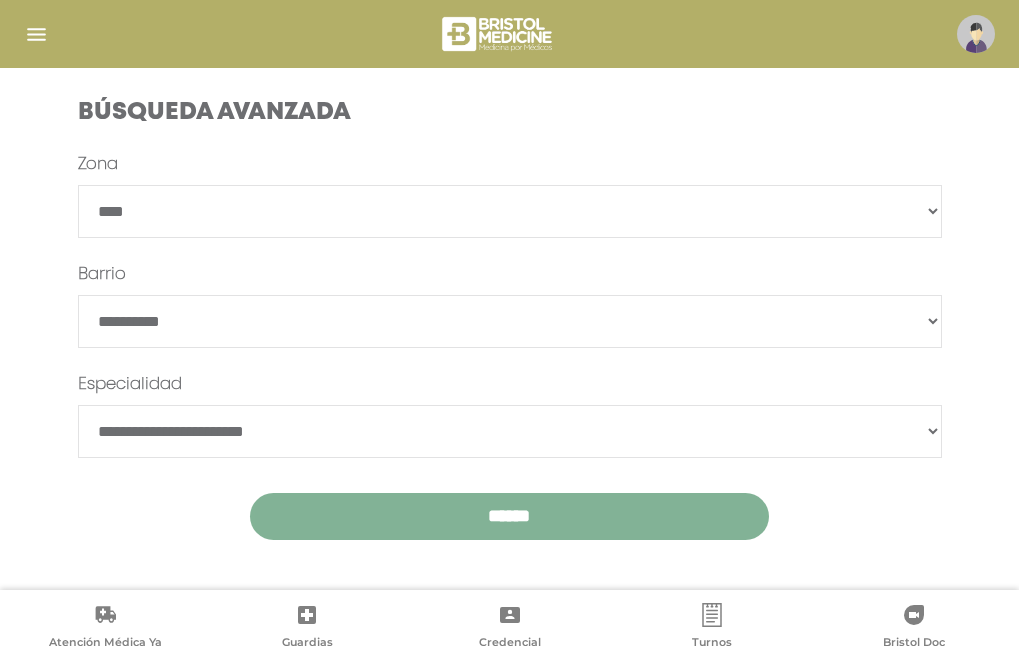 click on "******" at bounding box center (509, 516) 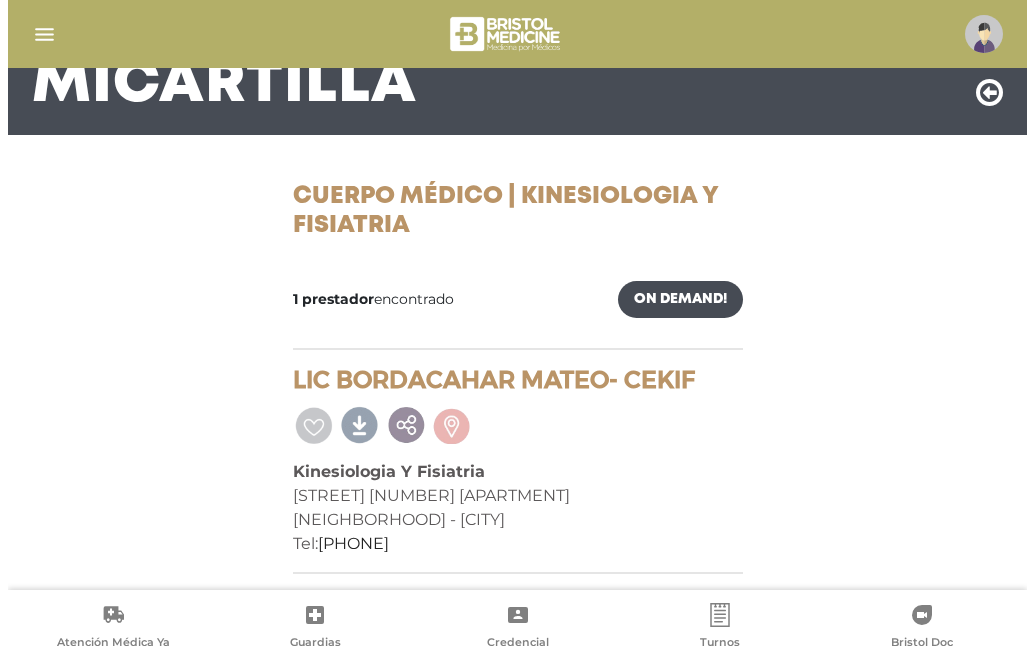scroll, scrollTop: 187, scrollLeft: 0, axis: vertical 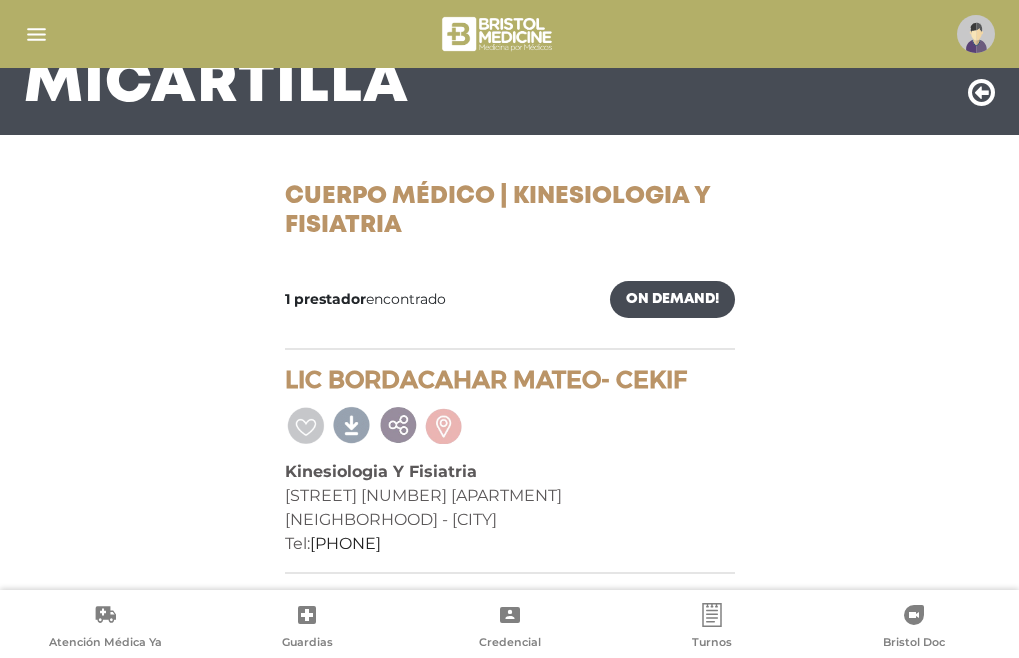 click at bounding box center [36, 34] 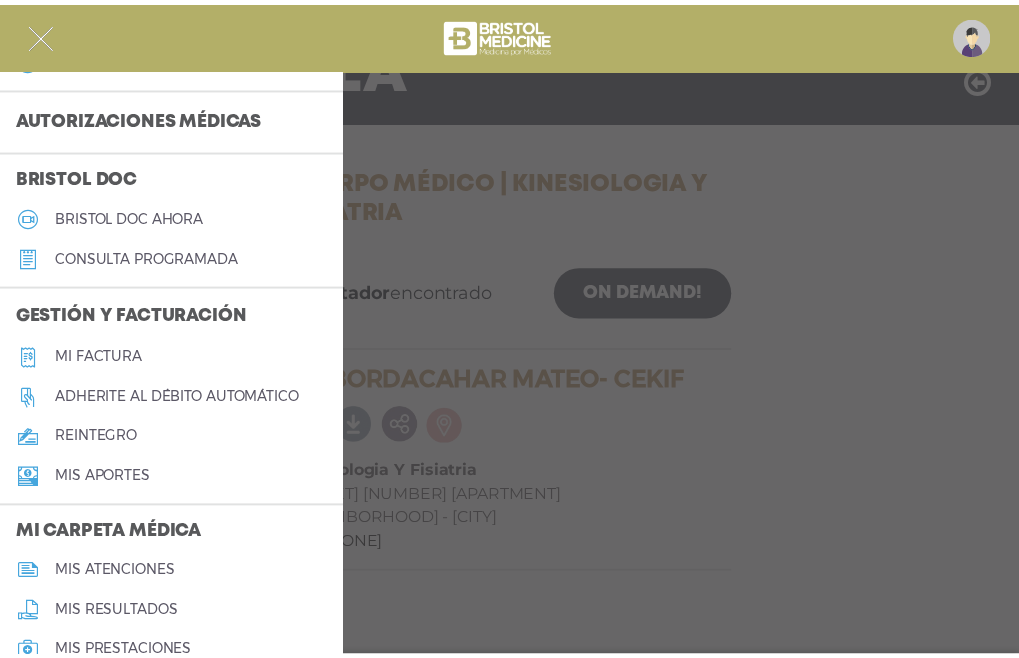 scroll, scrollTop: 700, scrollLeft: 0, axis: vertical 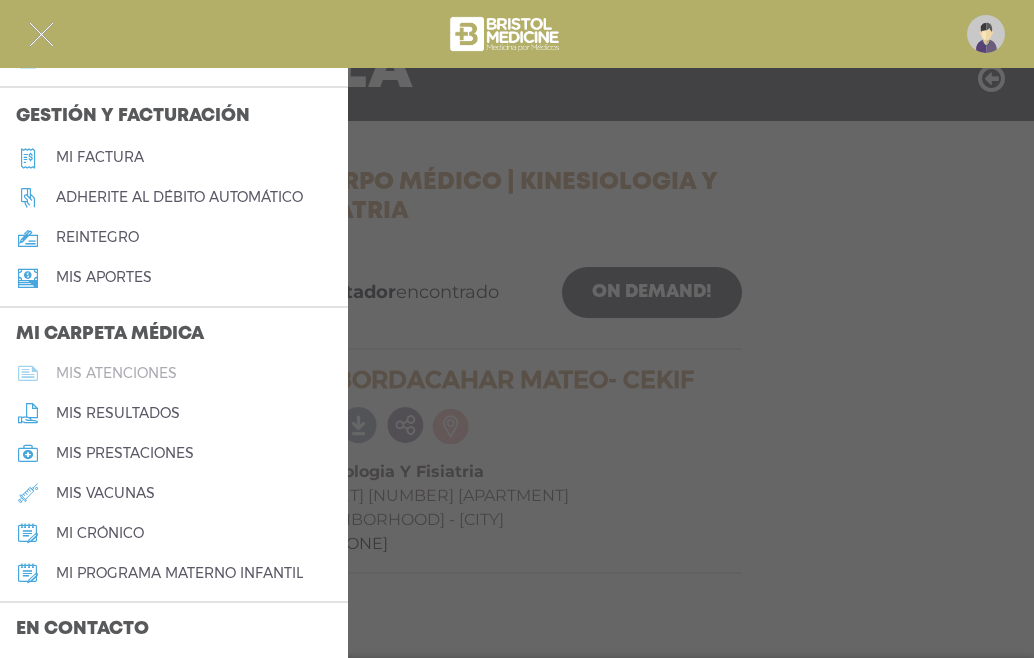 click on "mis atenciones" at bounding box center [116, 373] 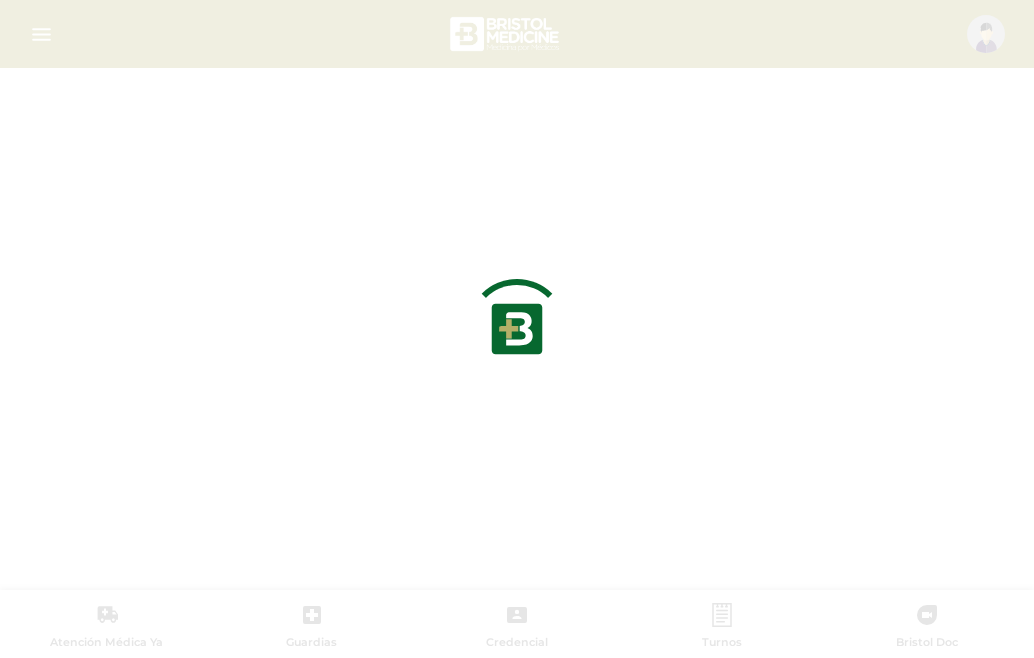 scroll, scrollTop: 0, scrollLeft: 0, axis: both 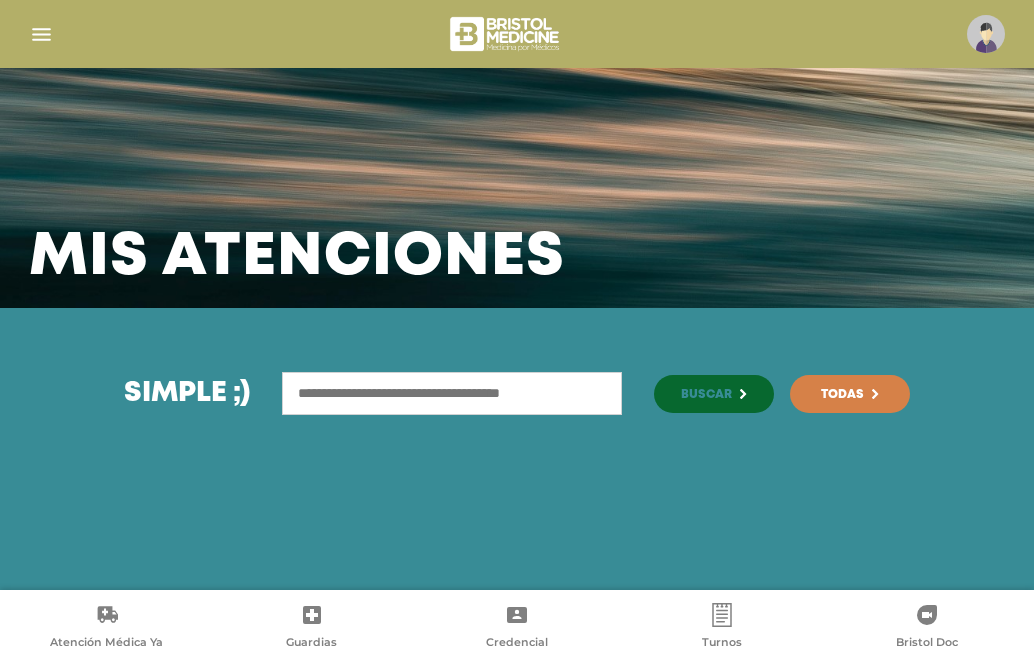click at bounding box center (452, 393) 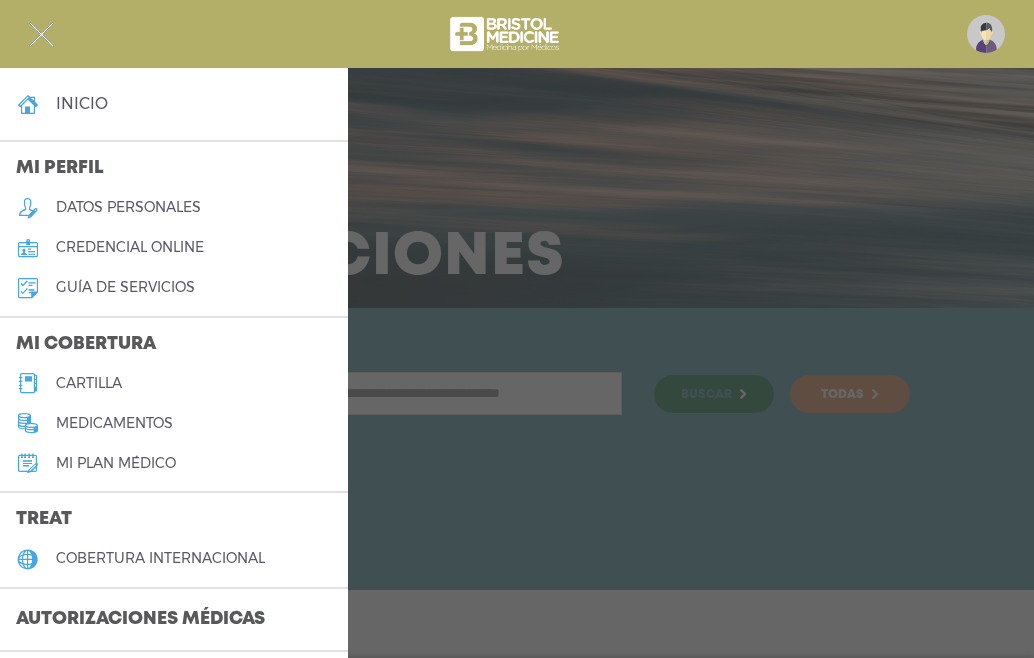 click on "Mi plan médico" at bounding box center [116, 463] 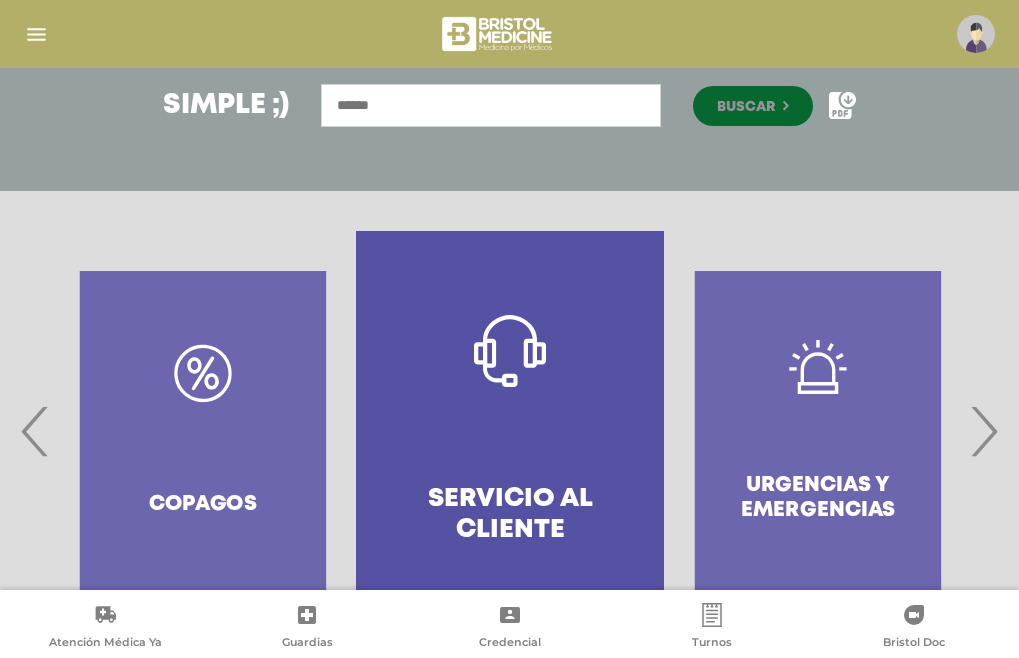 scroll, scrollTop: 300, scrollLeft: 0, axis: vertical 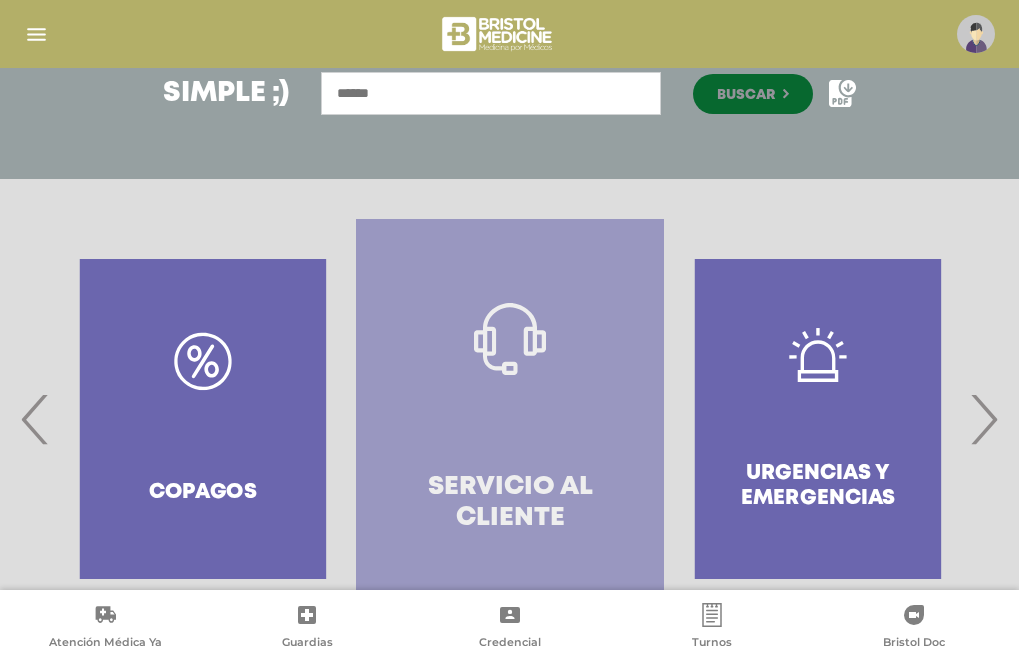 click on "Servicio al Cliente" at bounding box center [510, 503] 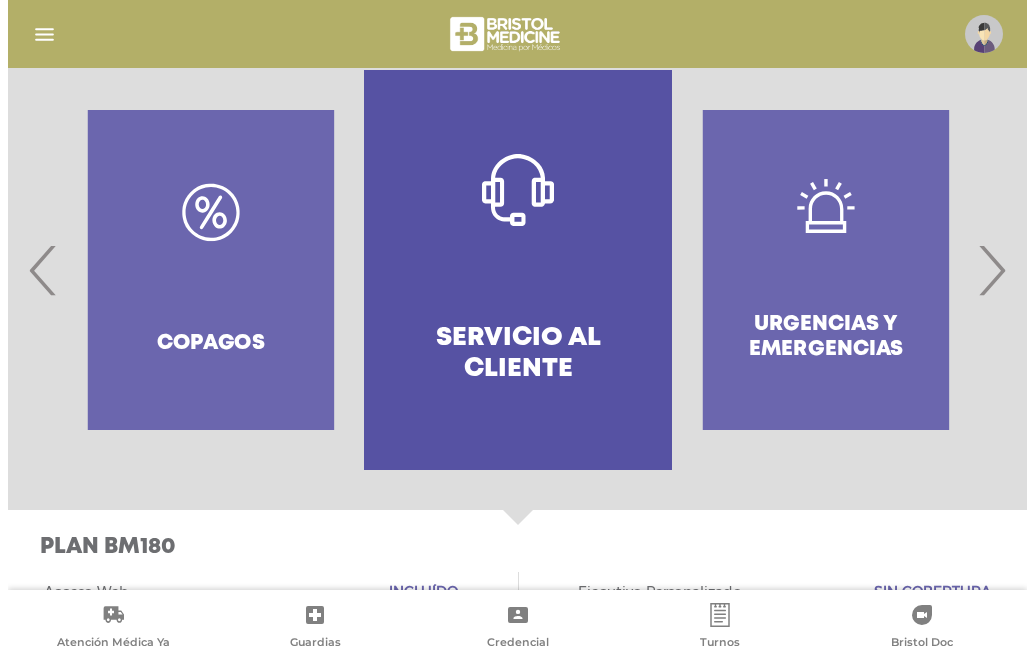 scroll, scrollTop: 274, scrollLeft: 0, axis: vertical 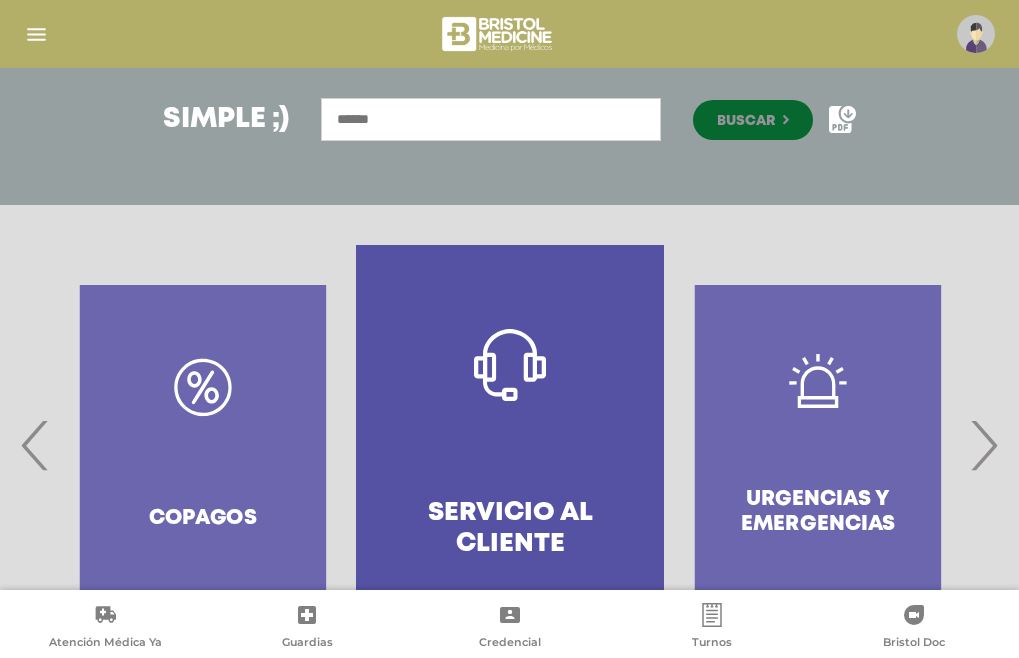 click at bounding box center (36, 34) 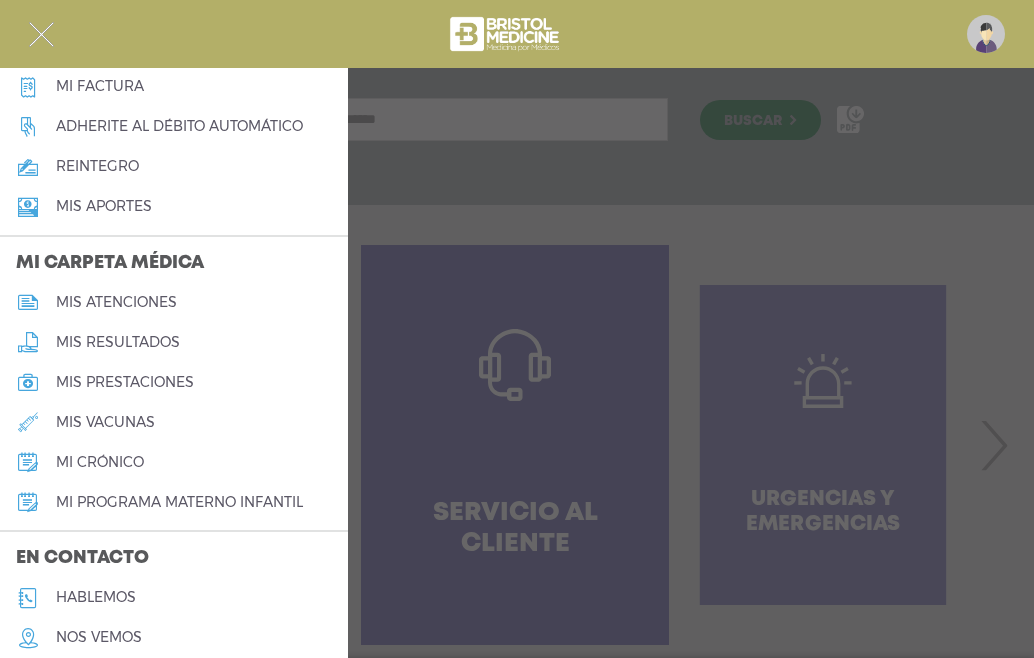 scroll, scrollTop: 800, scrollLeft: 0, axis: vertical 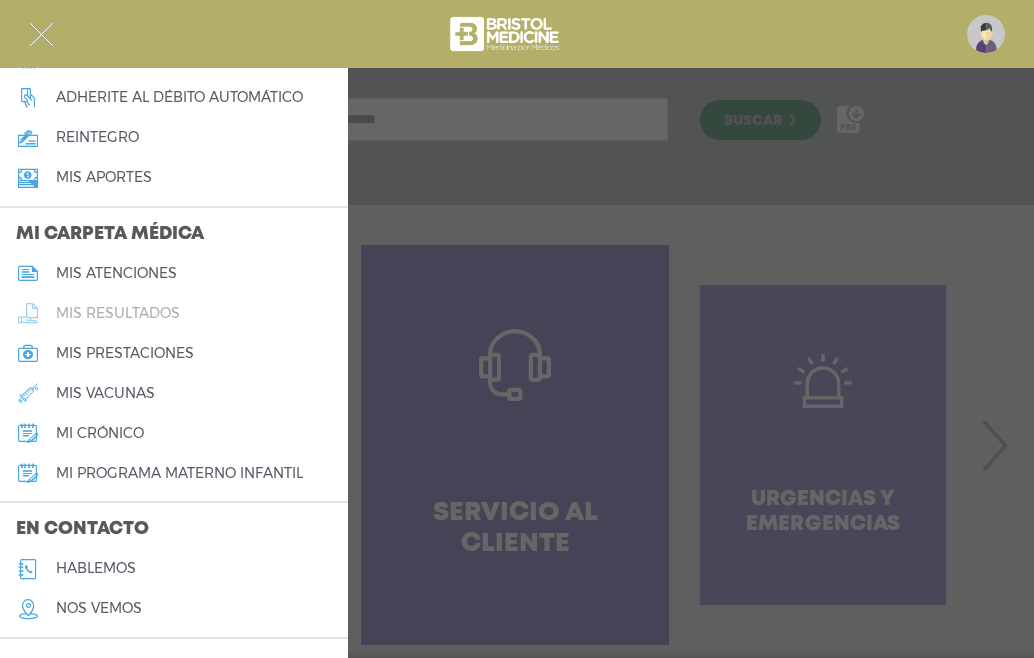 click on "mis resultados" at bounding box center [118, 313] 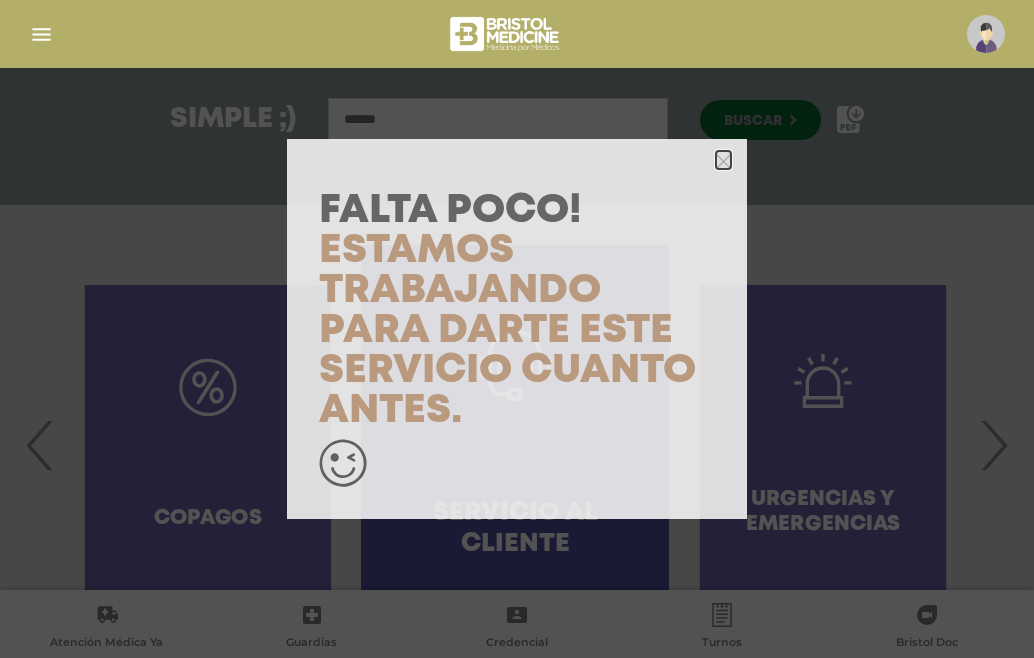 click 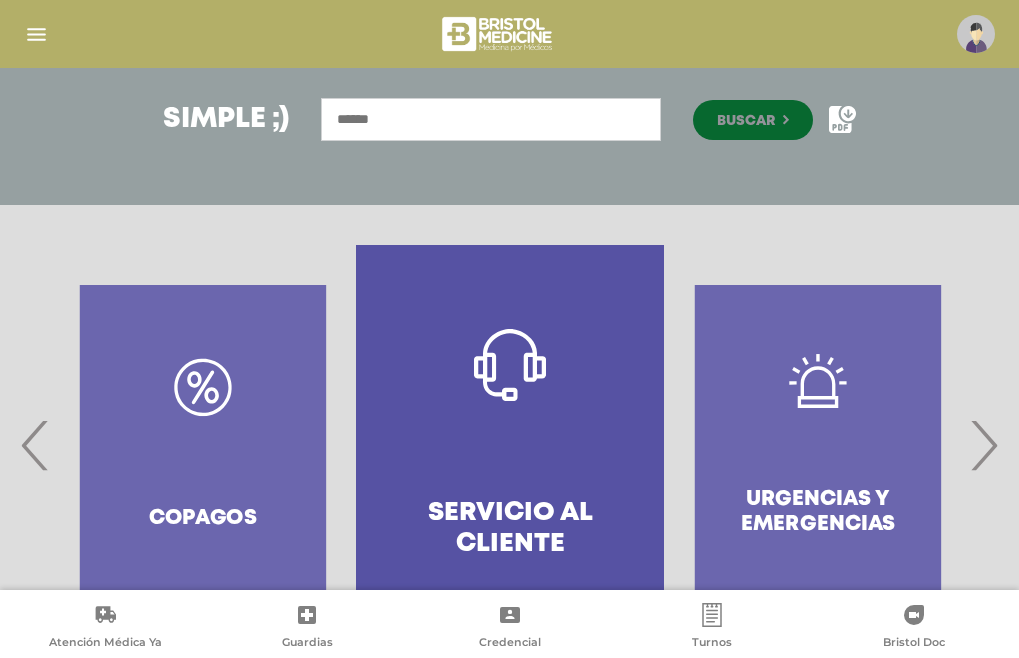click at bounding box center [36, 34] 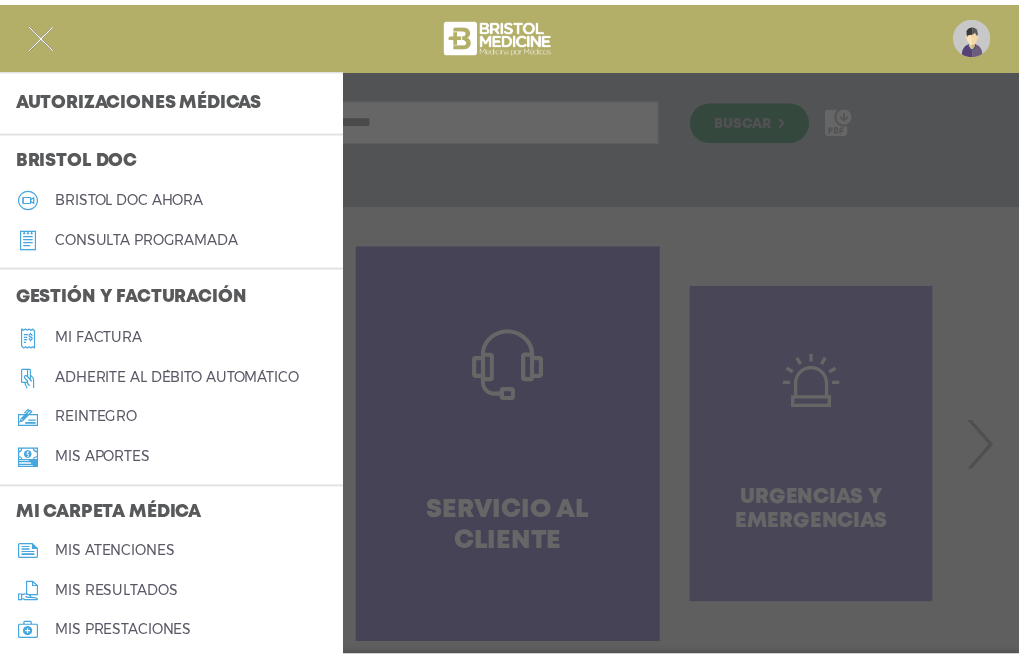 scroll, scrollTop: 500, scrollLeft: 0, axis: vertical 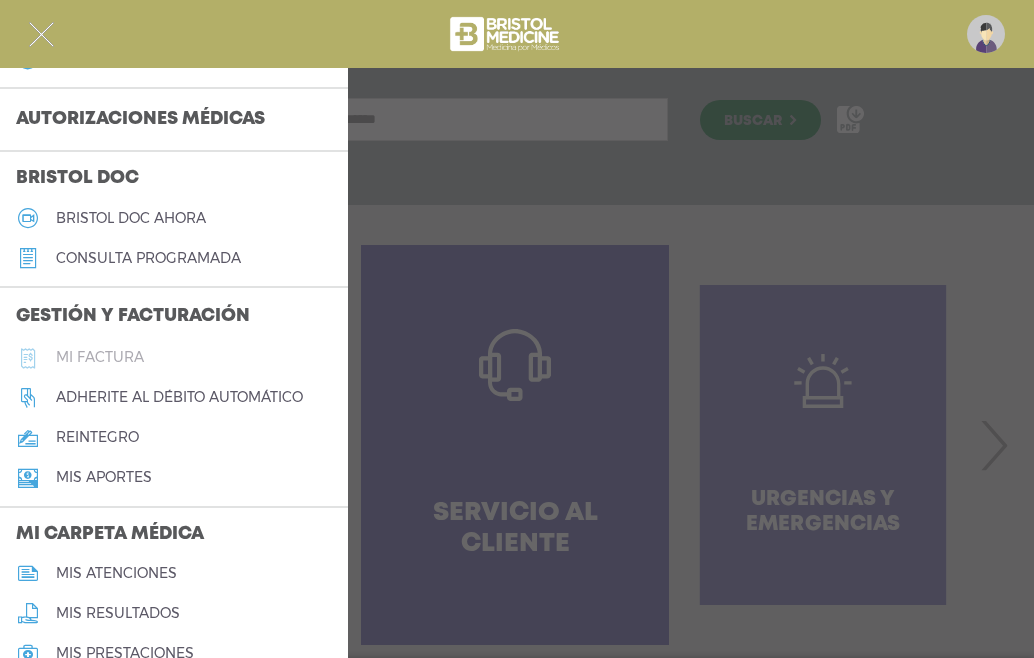 click on "Mi factura" at bounding box center [100, 357] 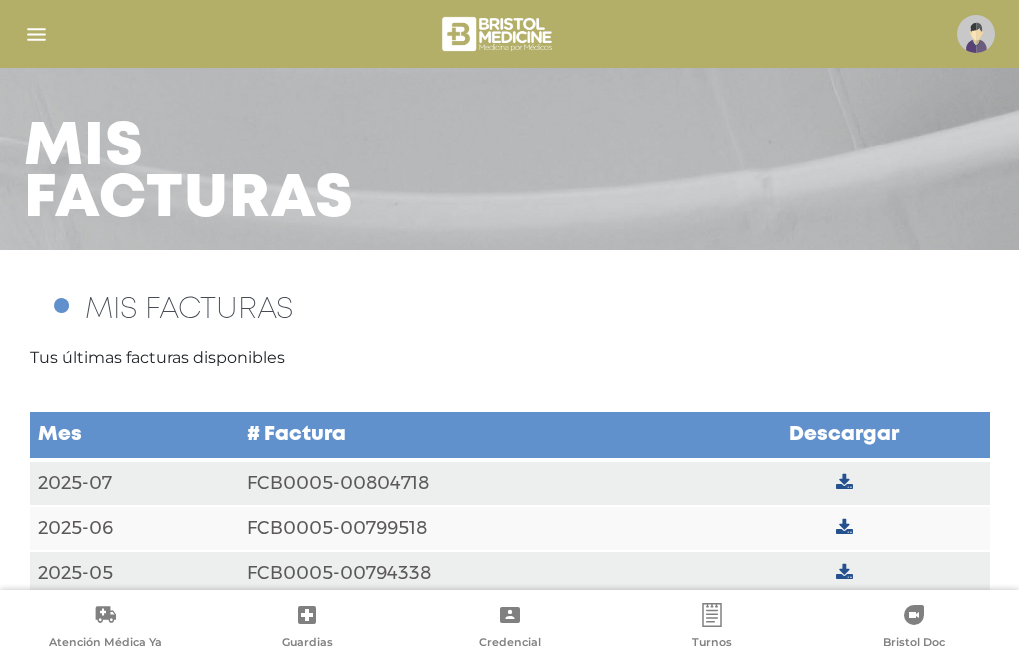 scroll, scrollTop: 89, scrollLeft: 0, axis: vertical 